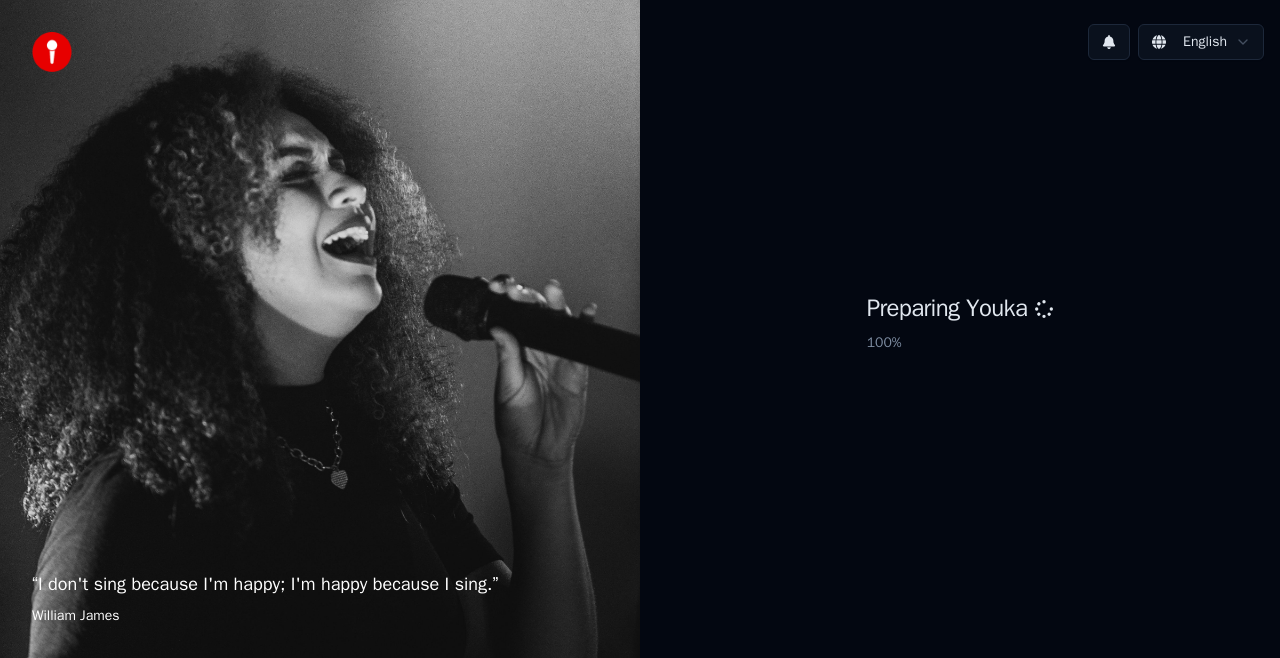 scroll, scrollTop: 0, scrollLeft: 0, axis: both 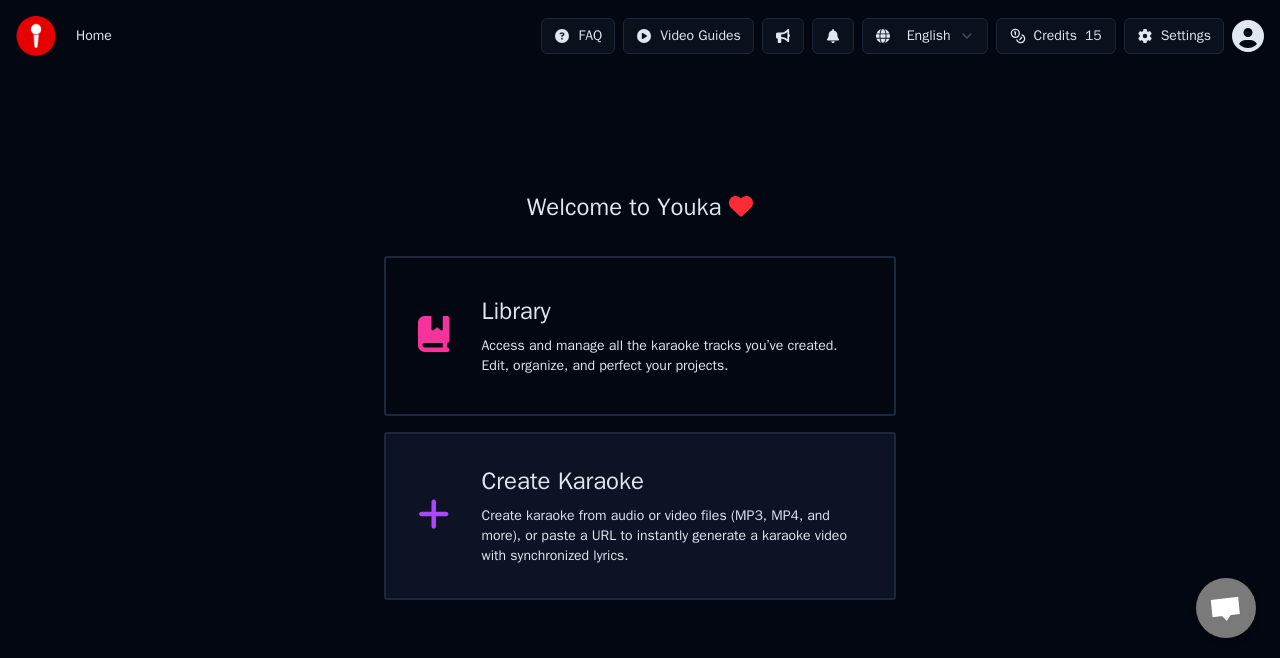click at bounding box center [433, 514] 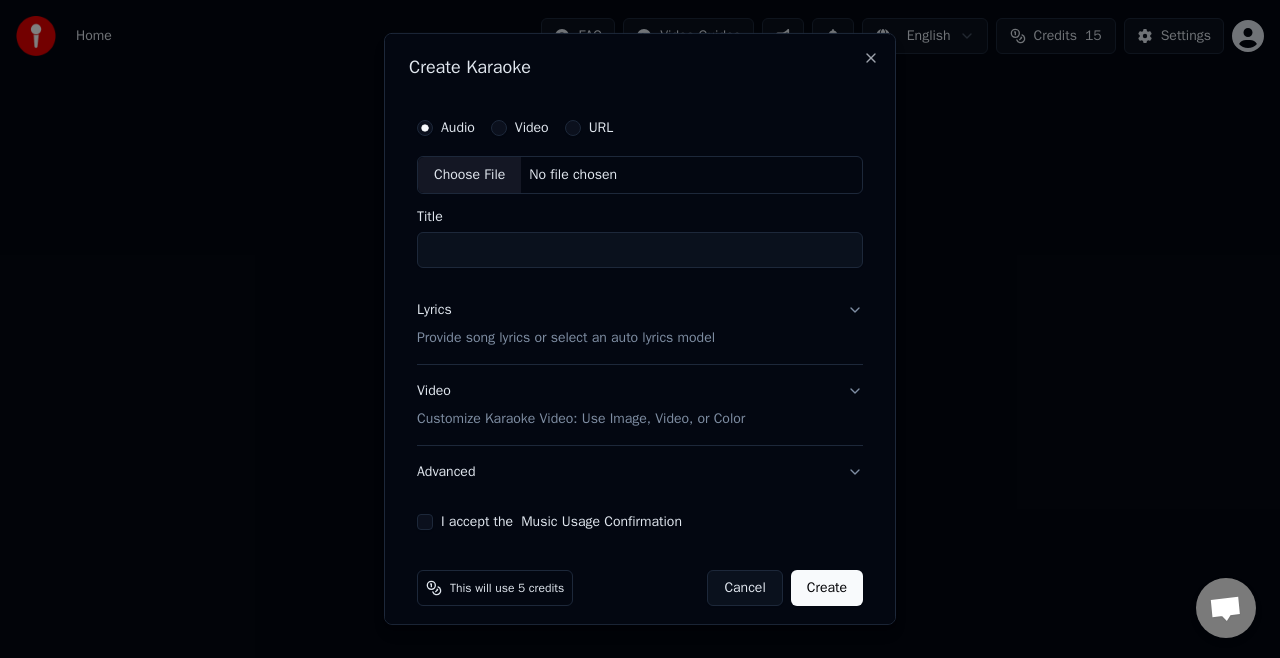 click on "Choose File" at bounding box center [469, 175] 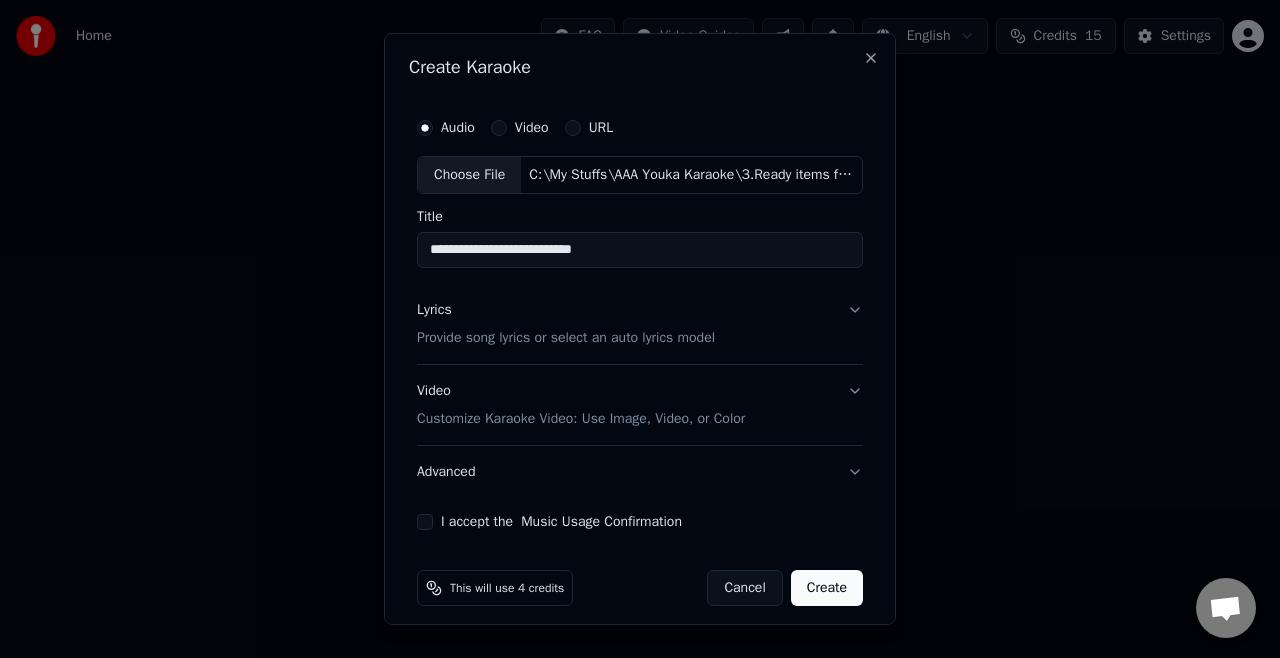 click on "Provide song lyrics or select an auto lyrics model" at bounding box center (566, 338) 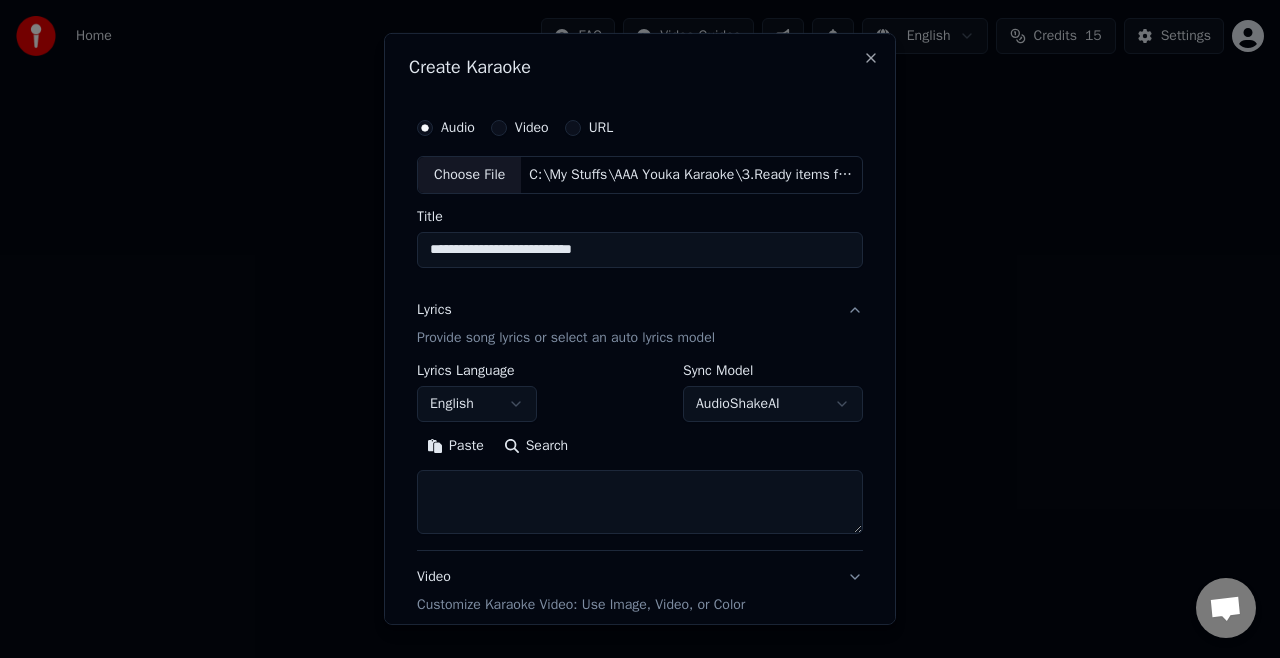 click on "Paste" at bounding box center [455, 446] 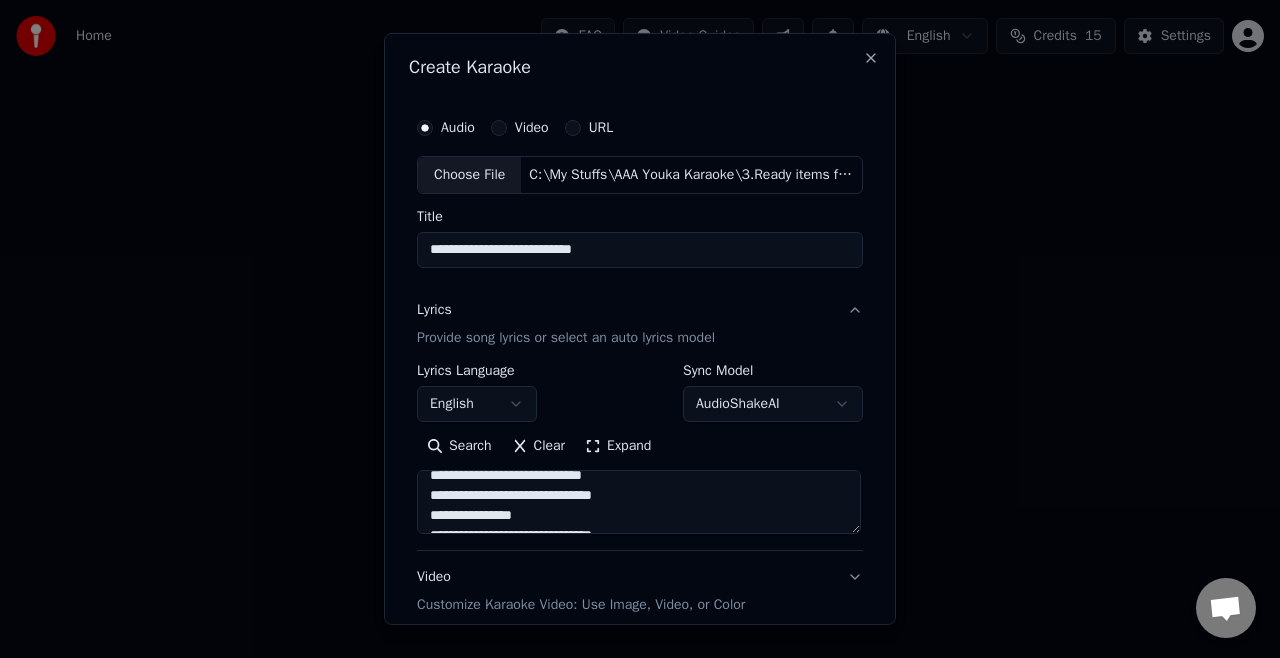 scroll, scrollTop: 433, scrollLeft: 0, axis: vertical 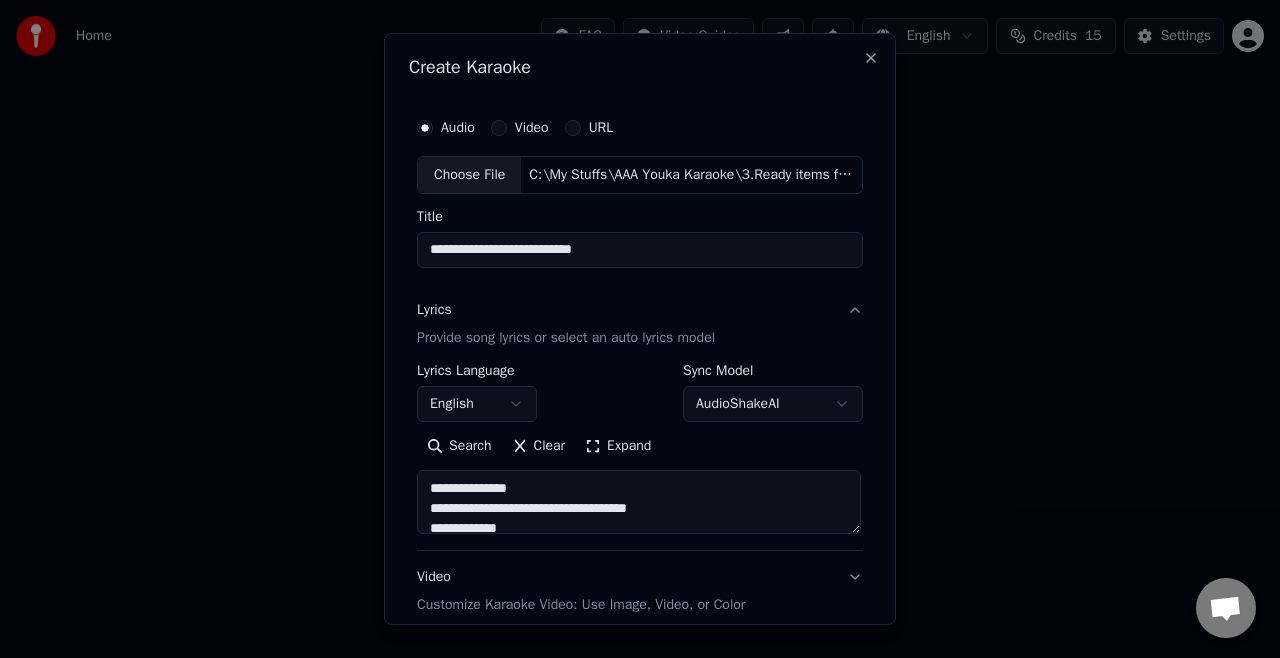 click on "**********" at bounding box center [640, 250] 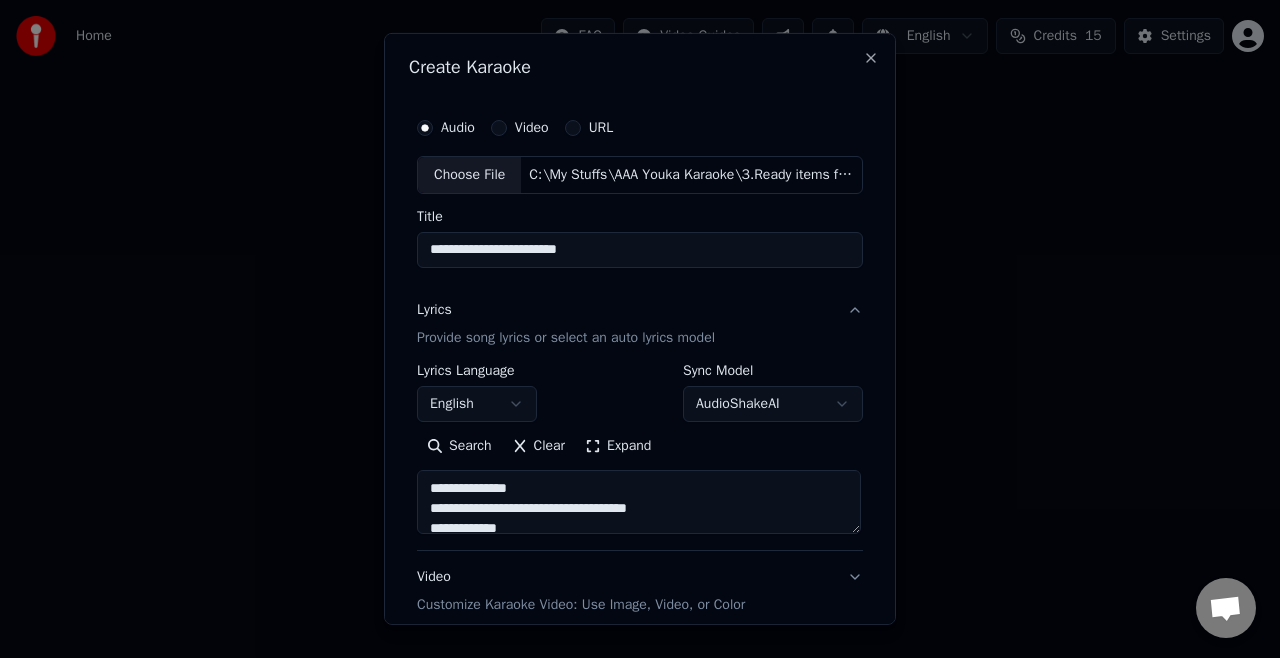 click on "**********" at bounding box center [640, 250] 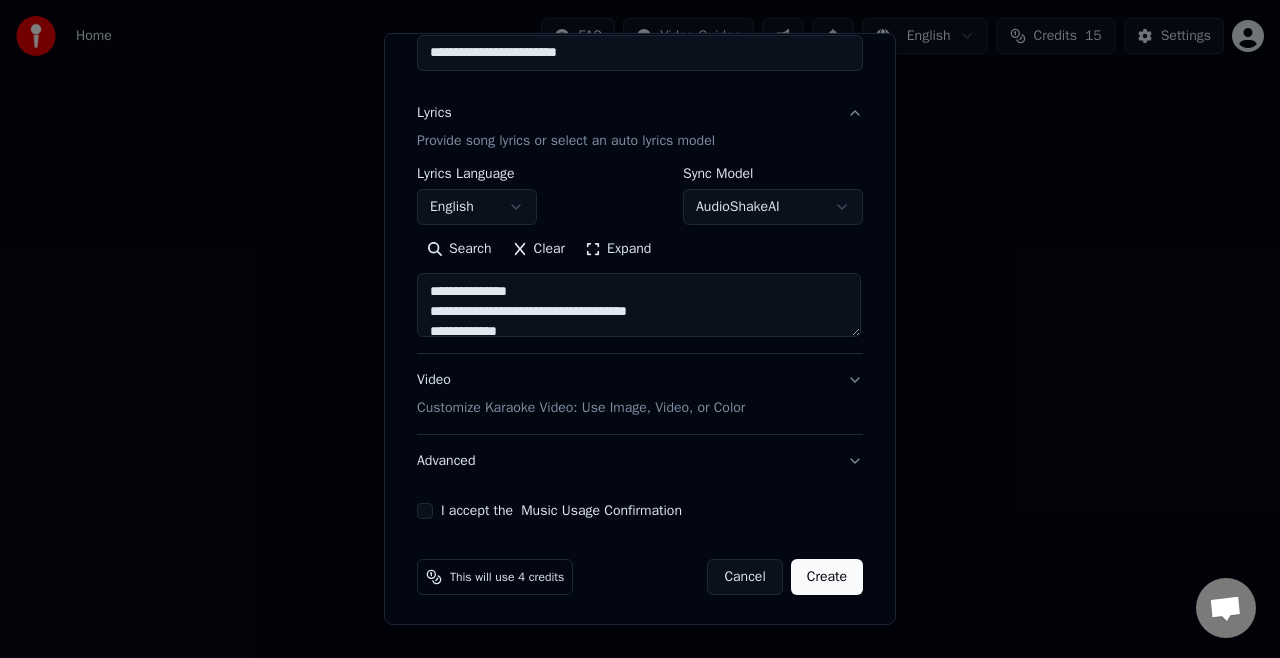 click on "Customize Karaoke Video: Use Image, Video, or Color" at bounding box center [581, 408] 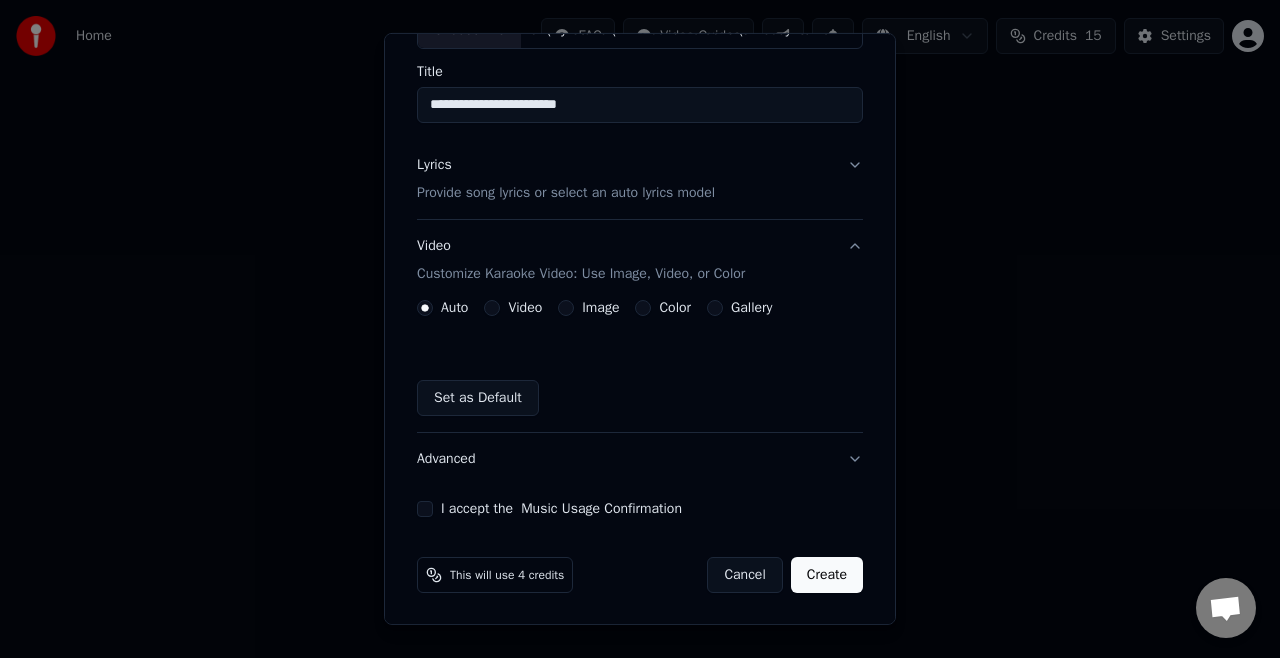 scroll, scrollTop: 144, scrollLeft: 0, axis: vertical 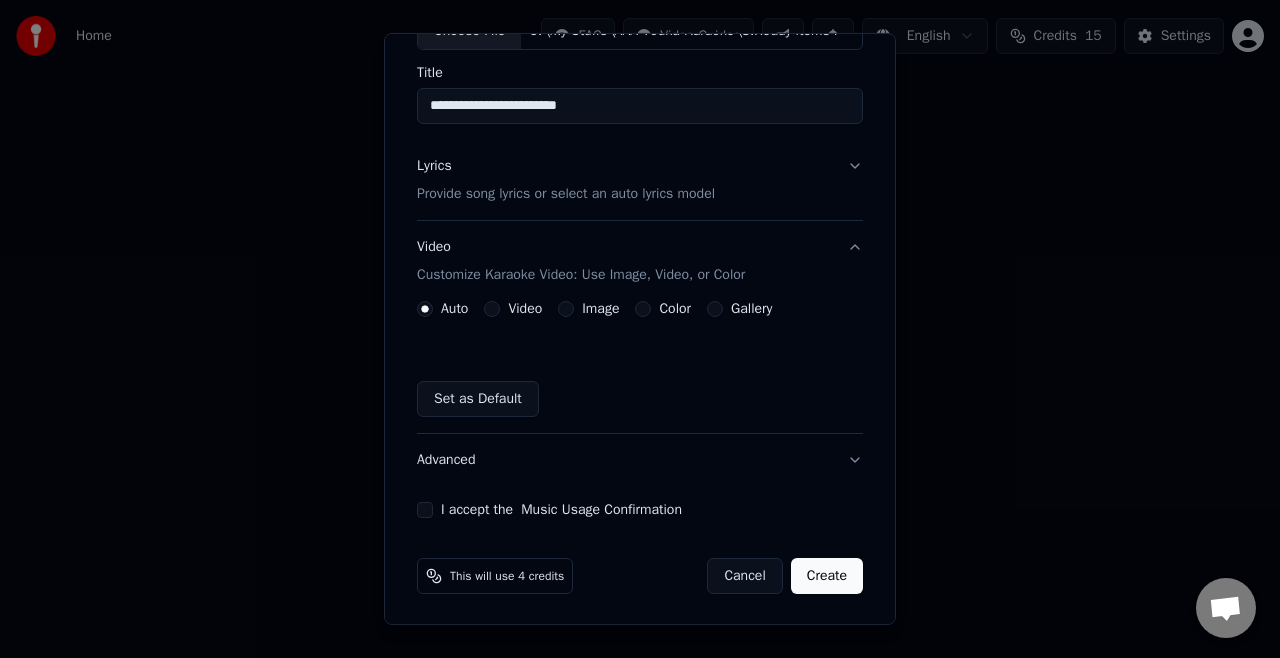 click on "Image" at bounding box center [566, 309] 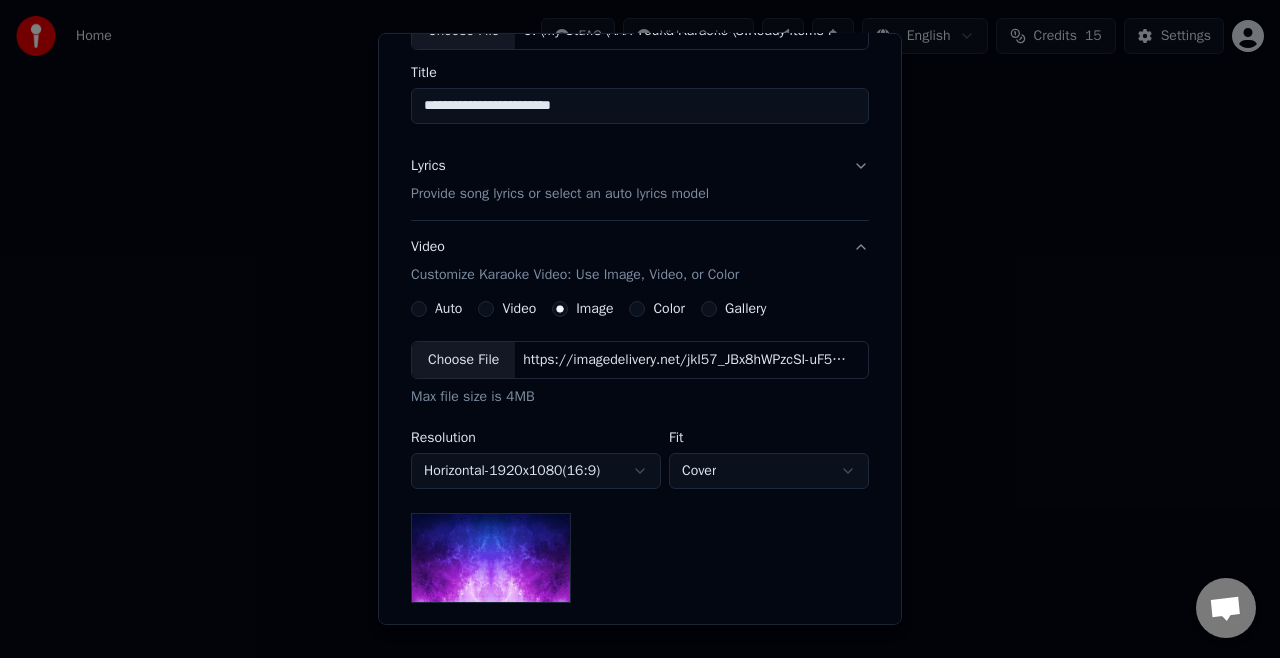 click on "Choose File" at bounding box center (463, 360) 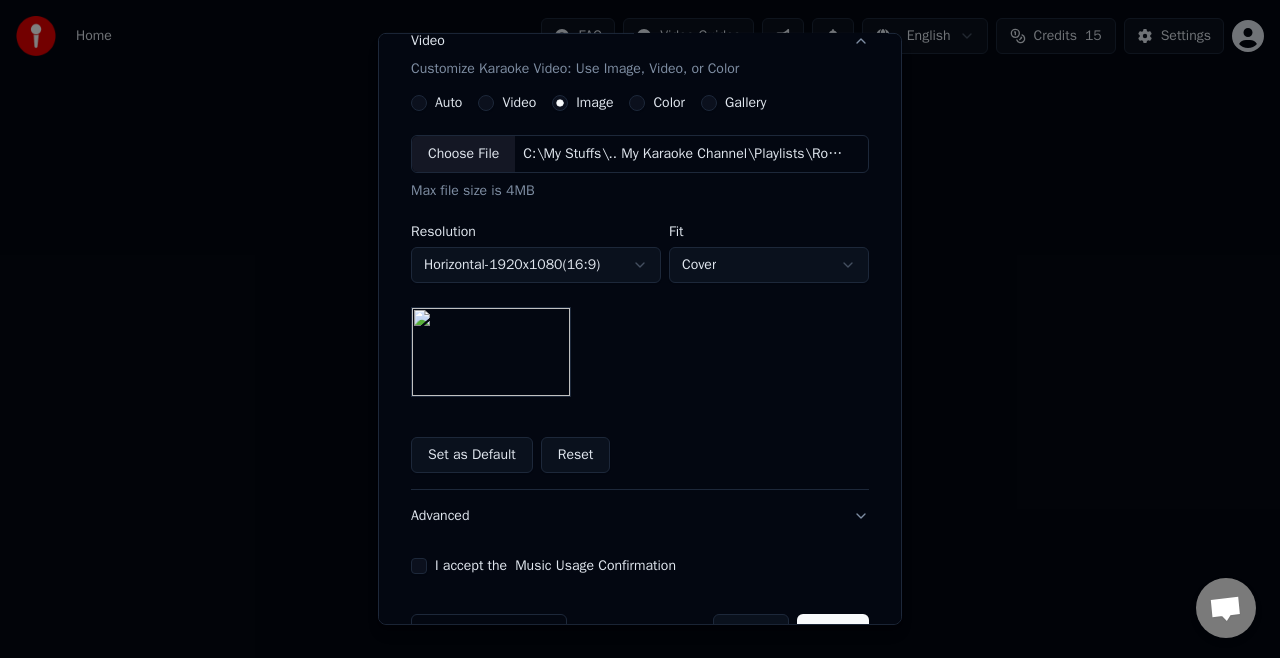 scroll, scrollTop: 404, scrollLeft: 0, axis: vertical 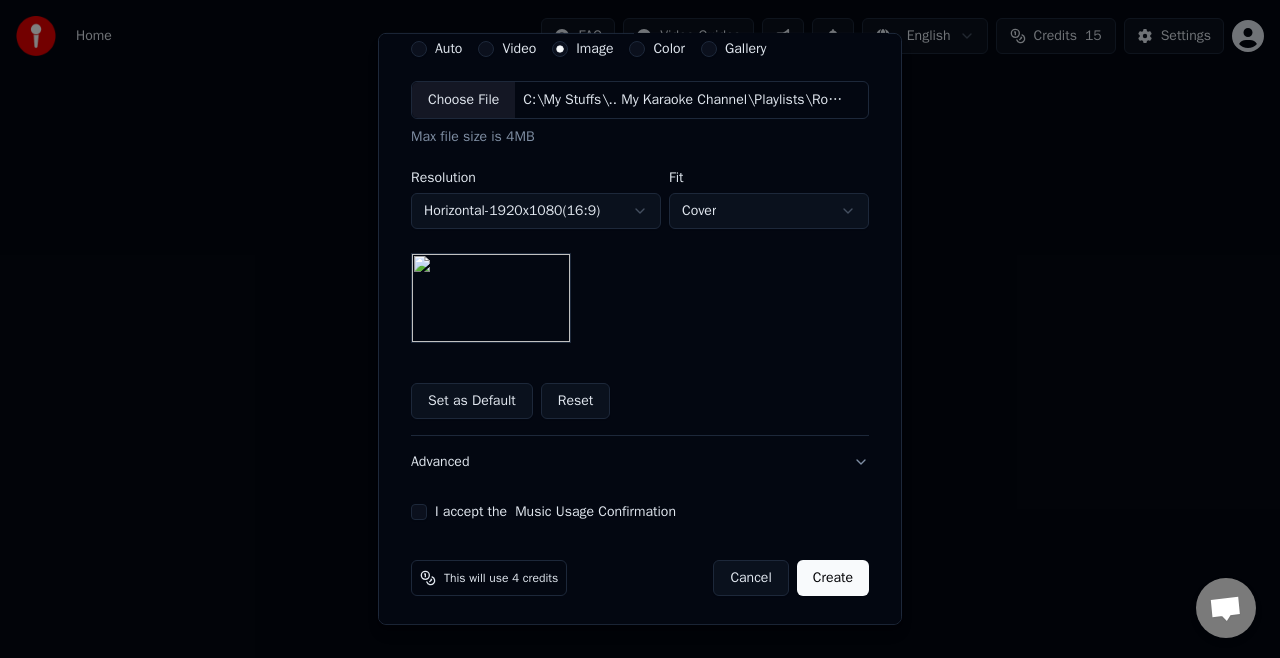 click on "I accept the   Music Usage Confirmation" at bounding box center [419, 512] 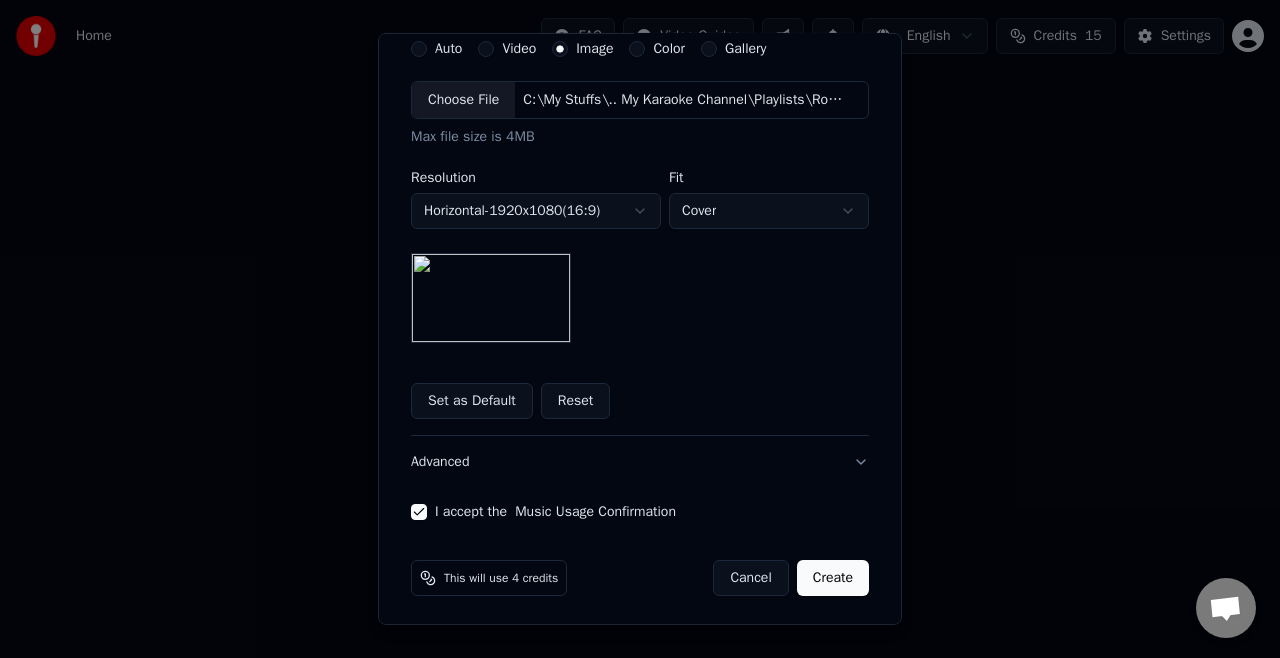 click on "Create" at bounding box center [833, 578] 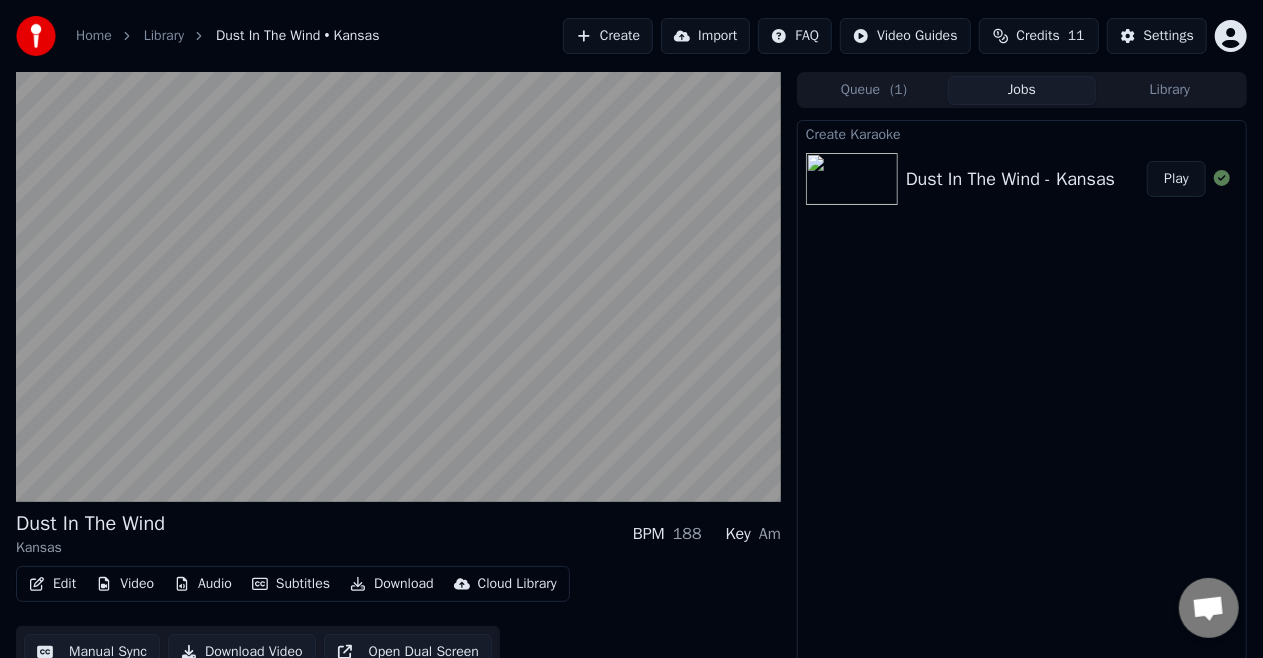 click on "Dust In The Wind Kansas BPM 188 Key Am" at bounding box center (398, 534) 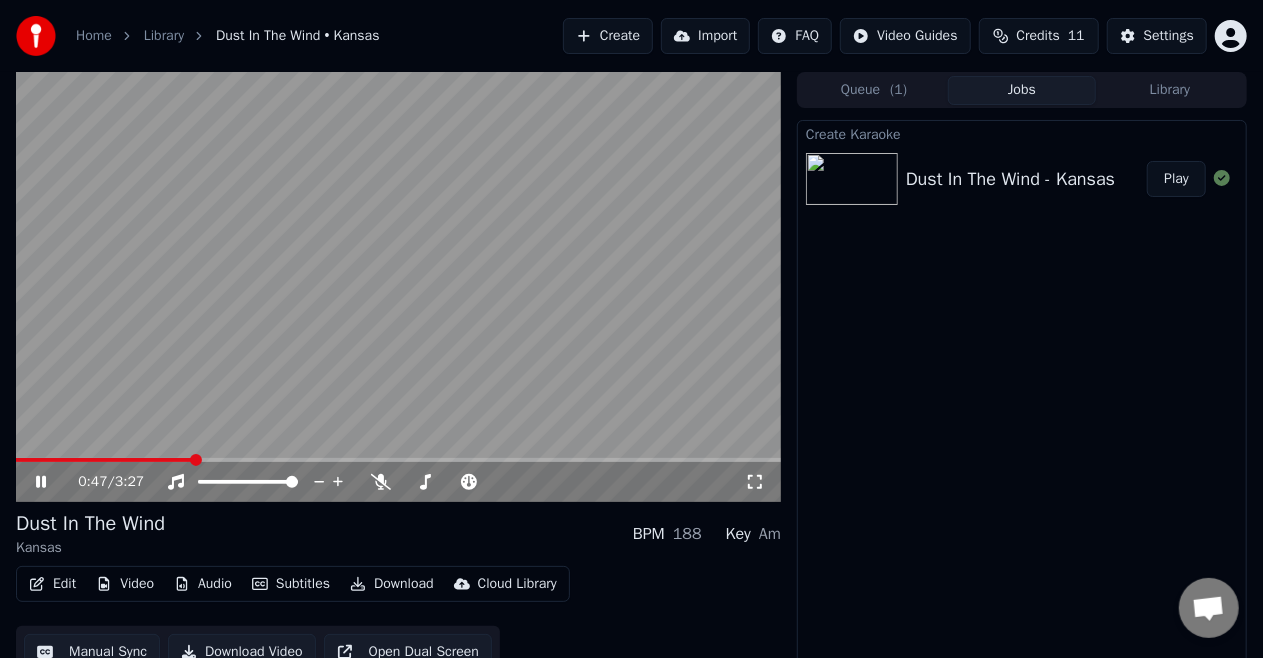 click at bounding box center [41, 482] 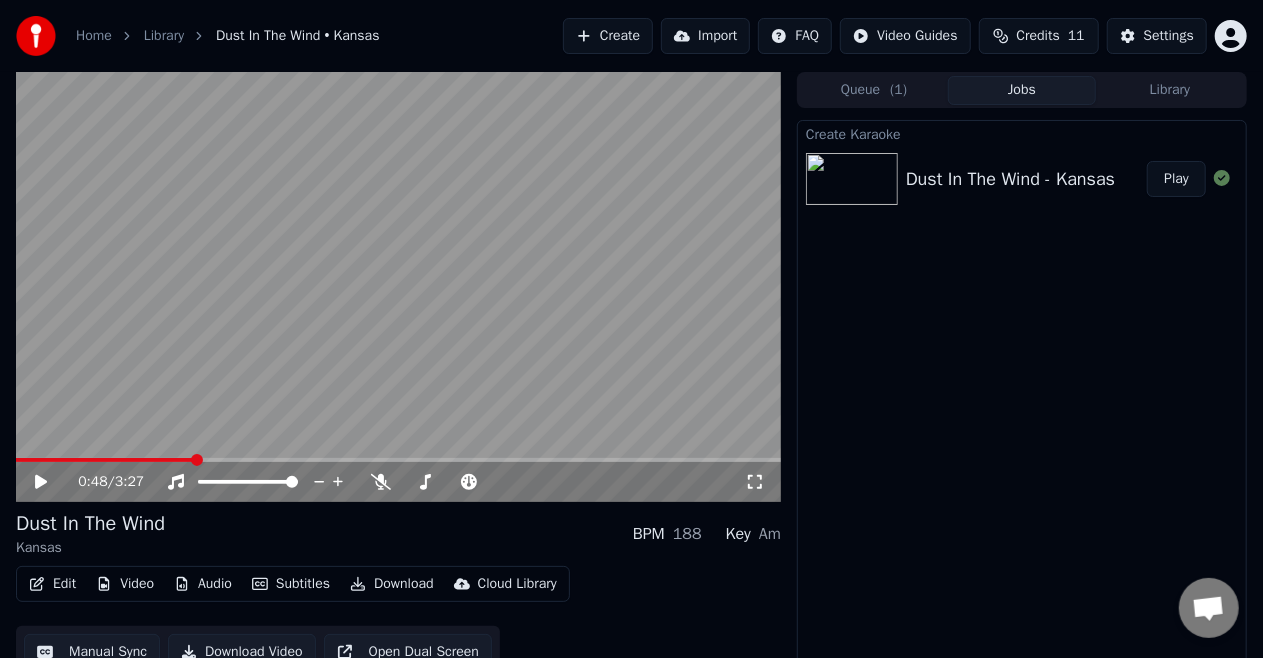 click on "Create" at bounding box center (608, 36) 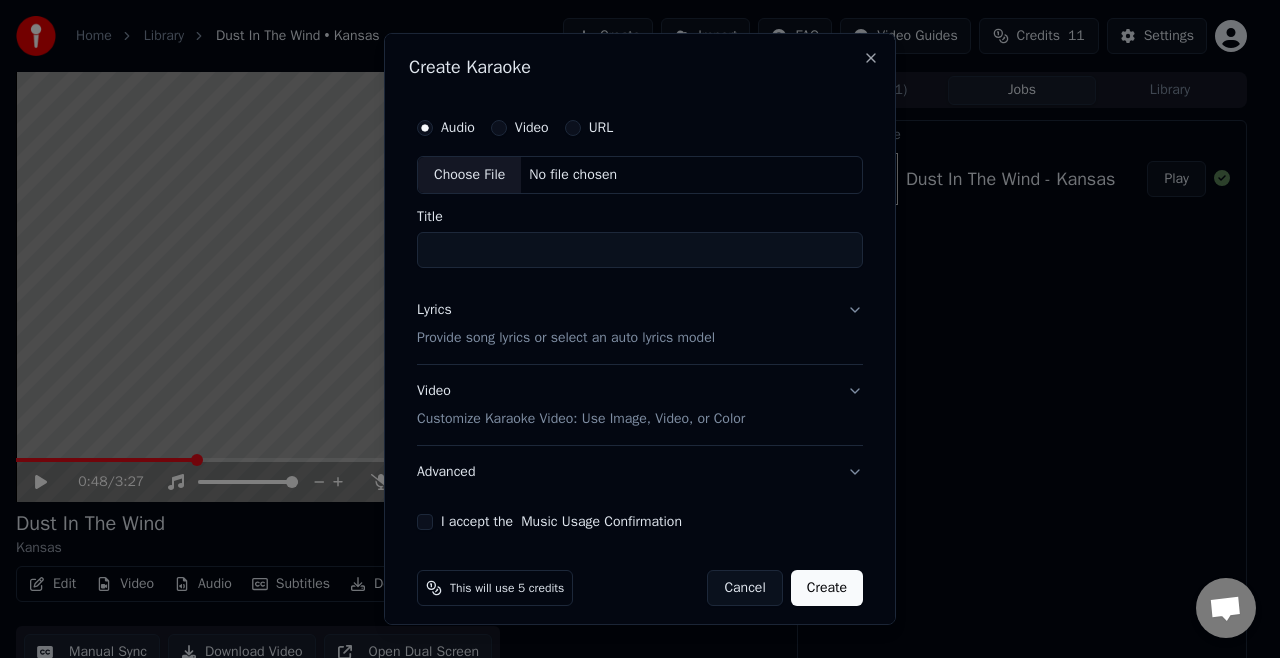 click on "Choose File" at bounding box center [469, 175] 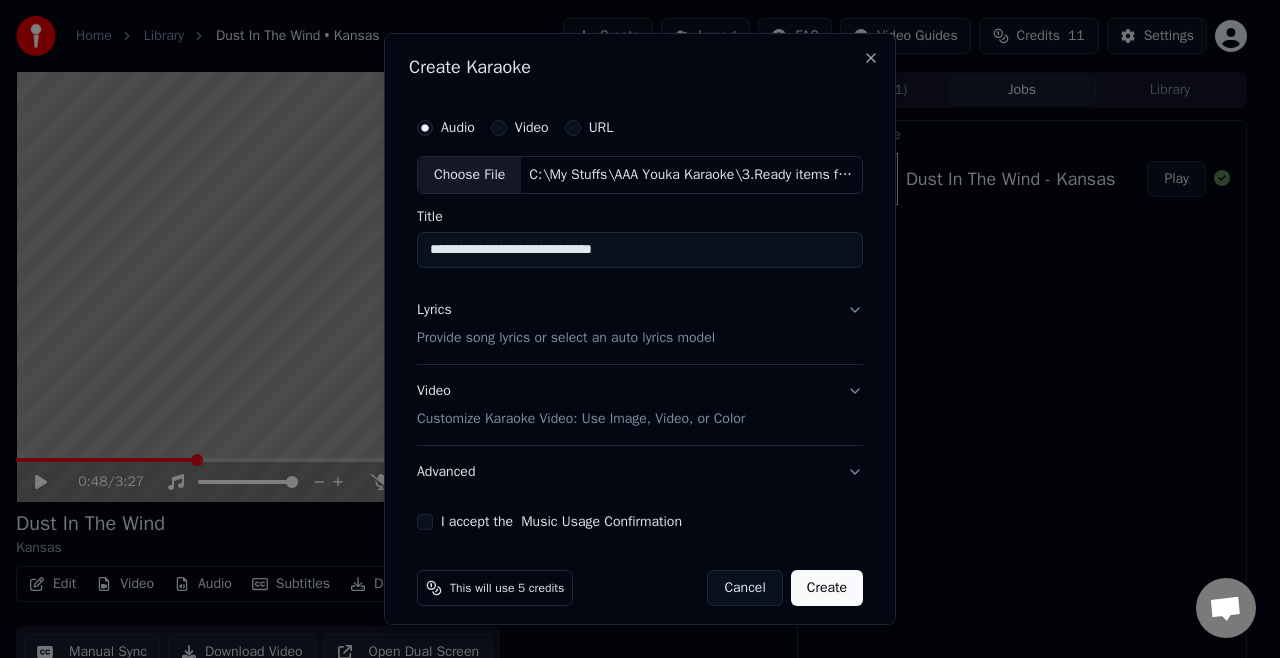 drag, startPoint x: 441, startPoint y: 251, endPoint x: 287, endPoint y: 257, distance: 154.11684 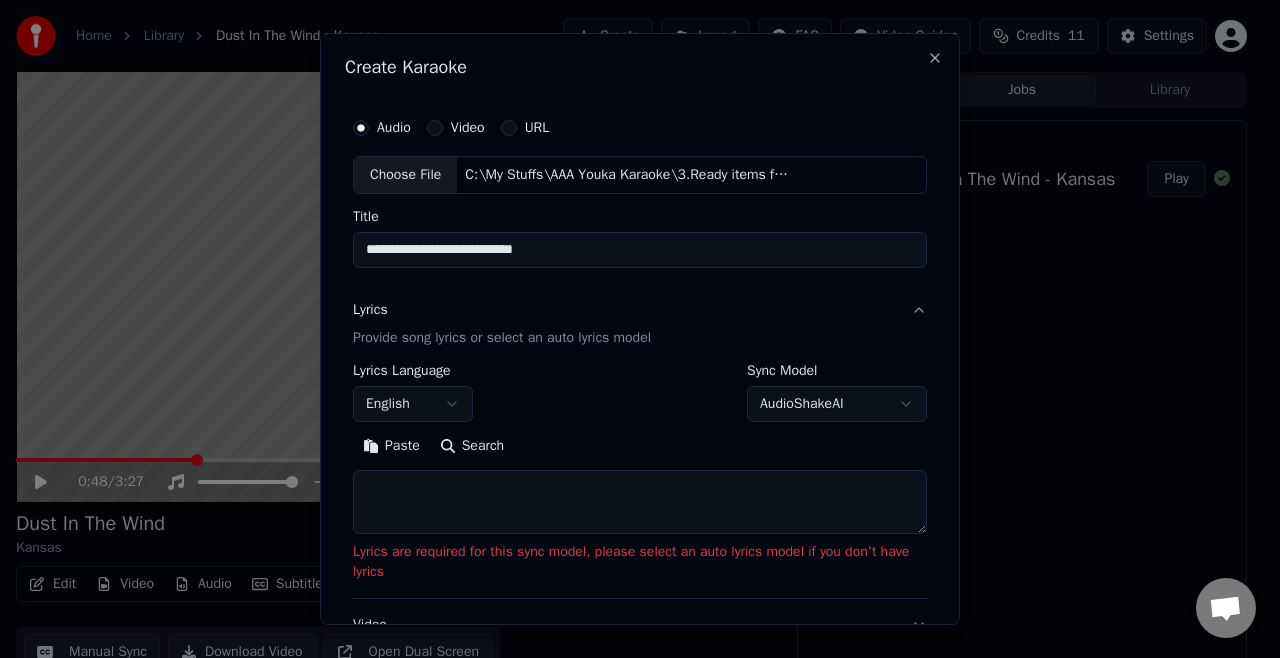 type on "**********" 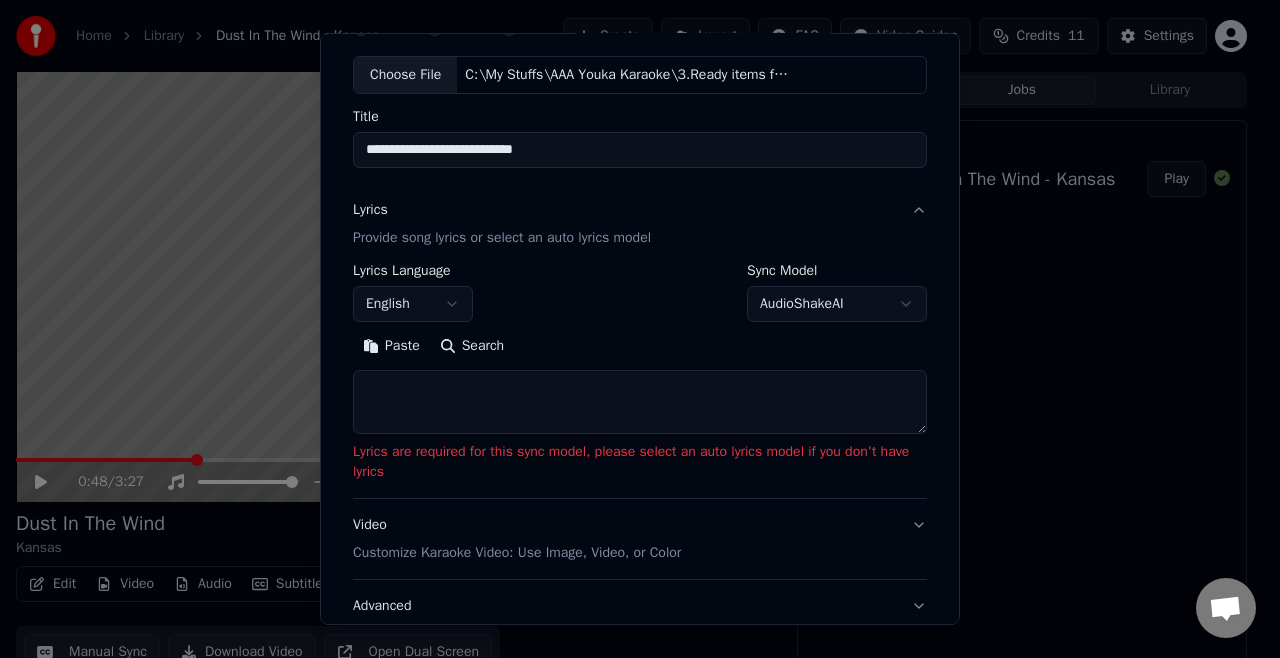 scroll, scrollTop: 109, scrollLeft: 0, axis: vertical 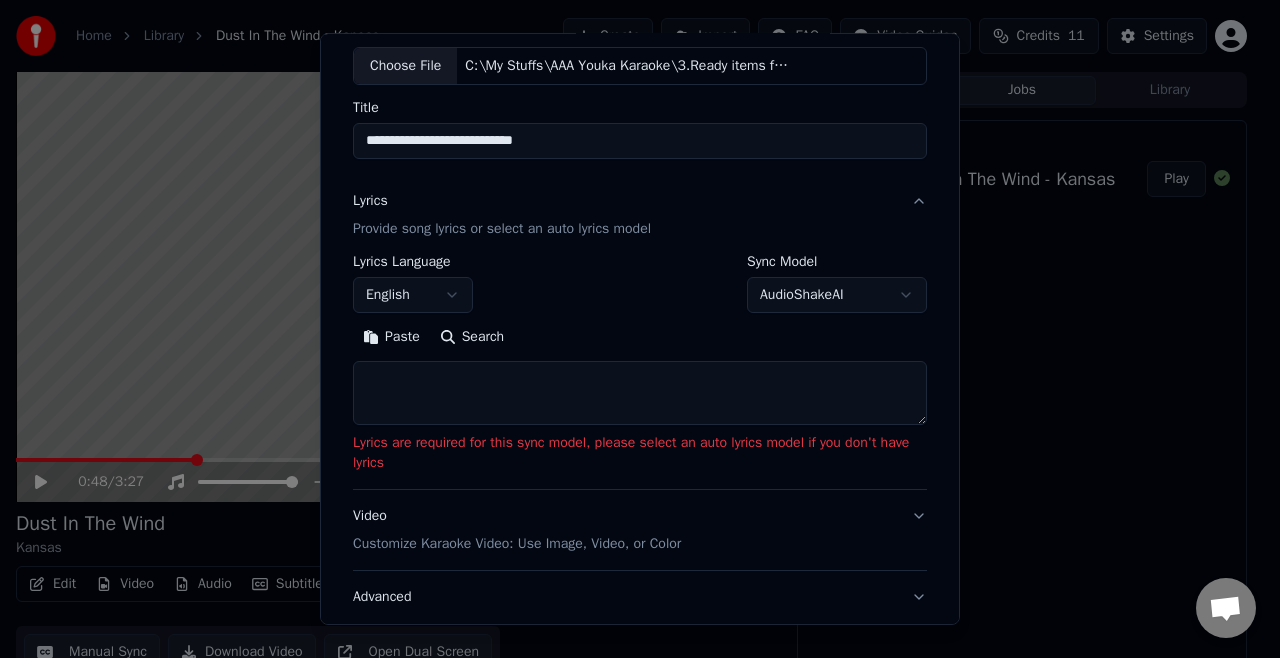 click on "Paste" at bounding box center [391, 337] 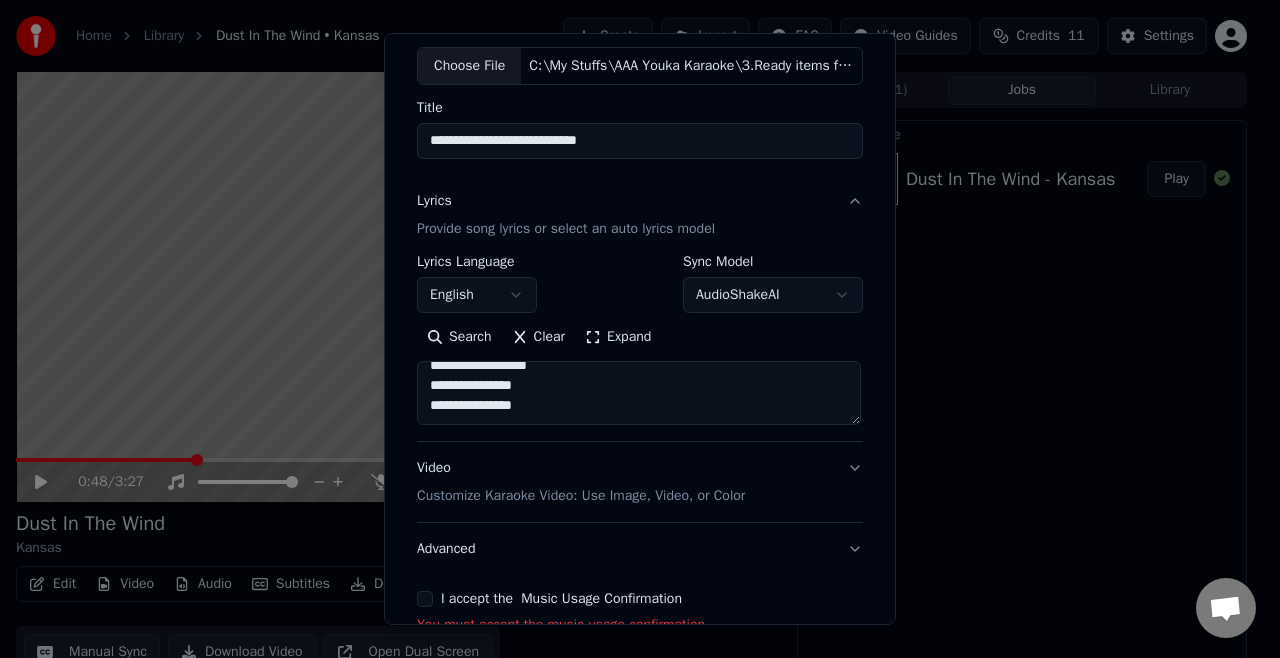 scroll, scrollTop: 792, scrollLeft: 0, axis: vertical 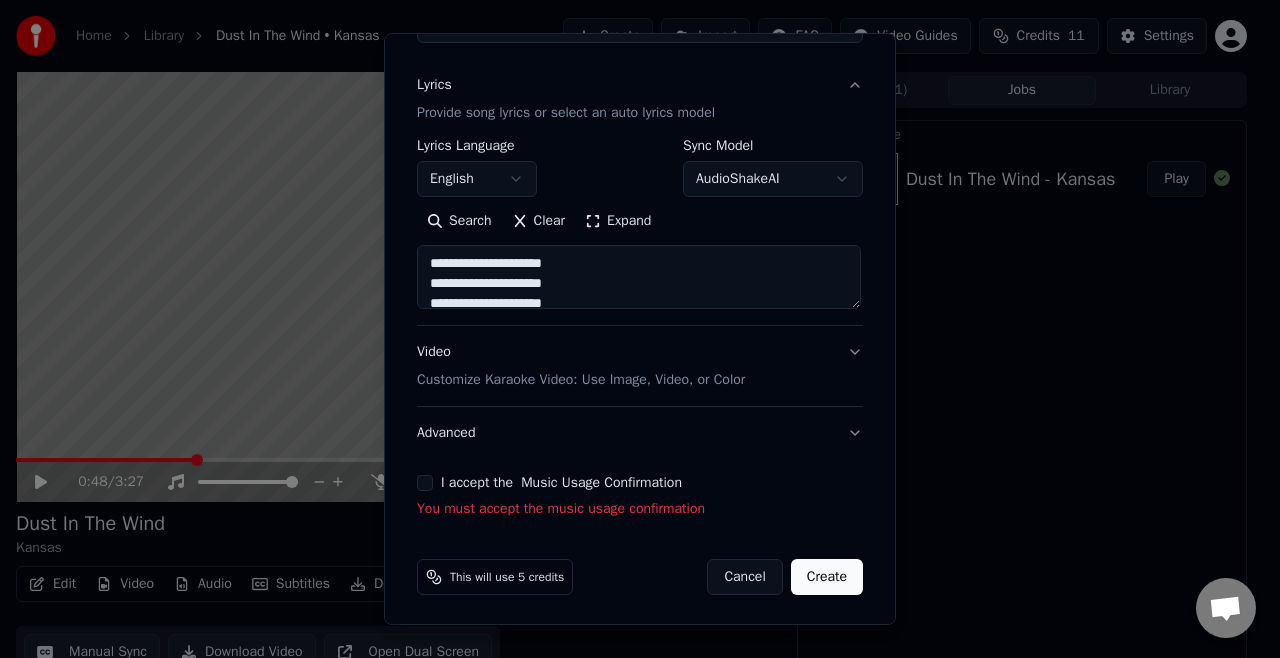 click on "Customize Karaoke Video: Use Image, Video, or Color" at bounding box center (581, 380) 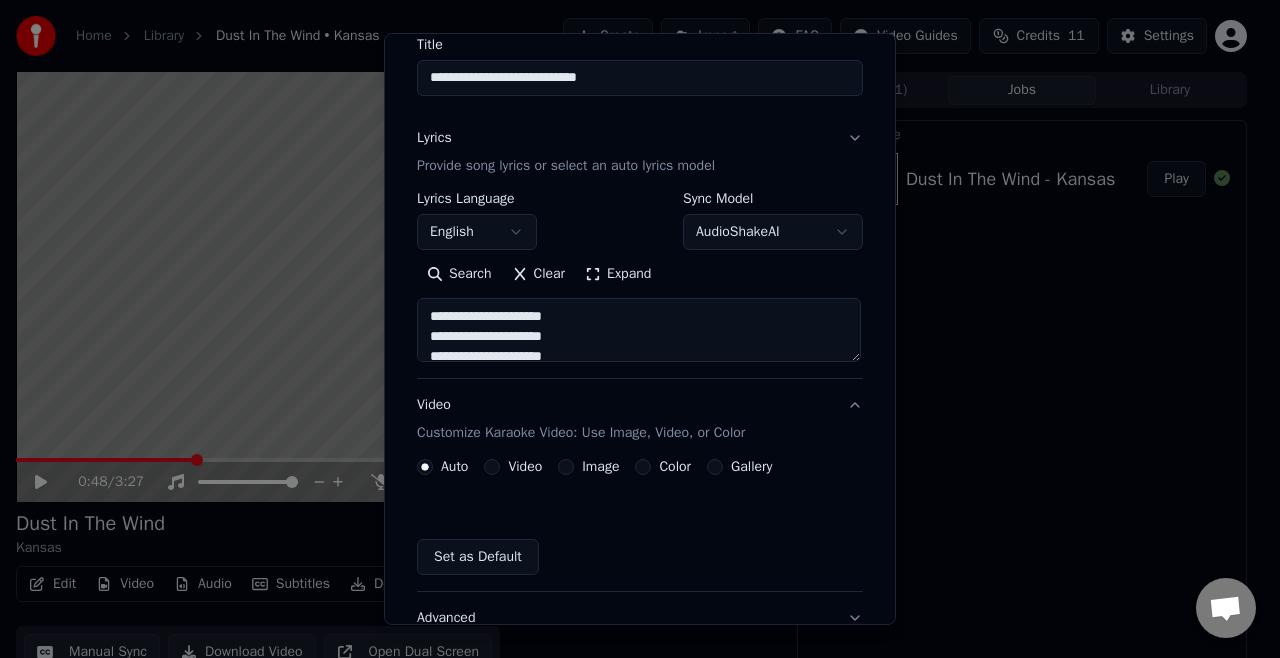 scroll, scrollTop: 172, scrollLeft: 0, axis: vertical 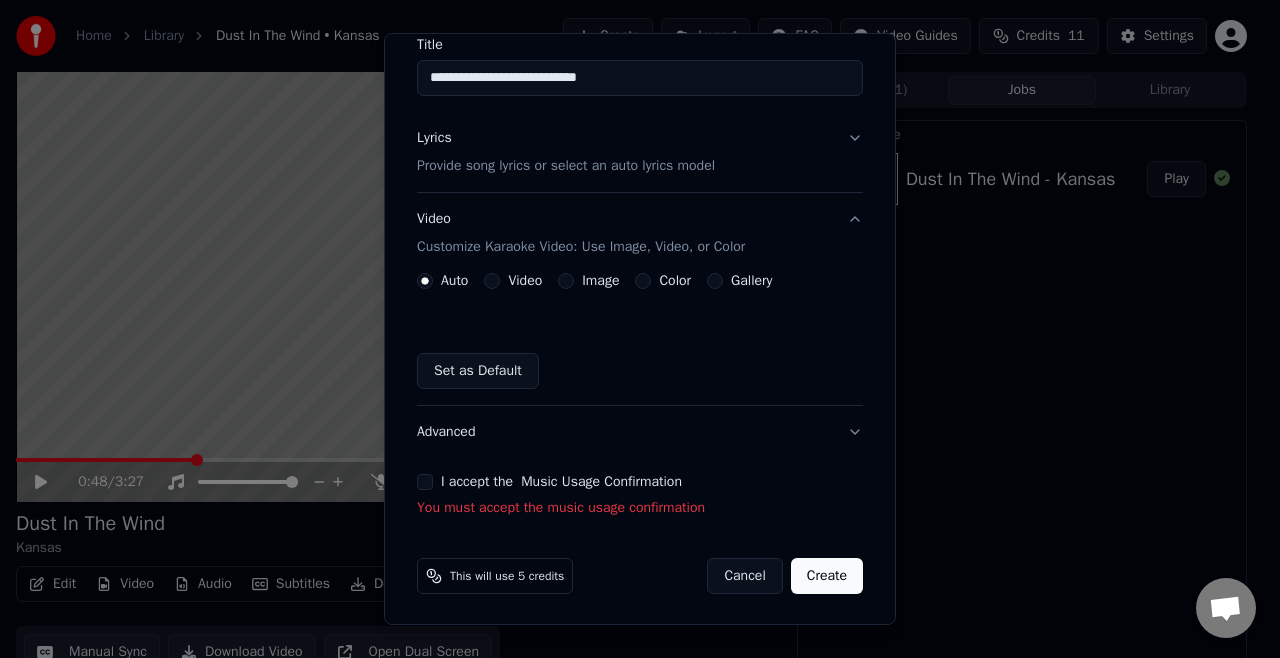 click on "Image" at bounding box center [566, 281] 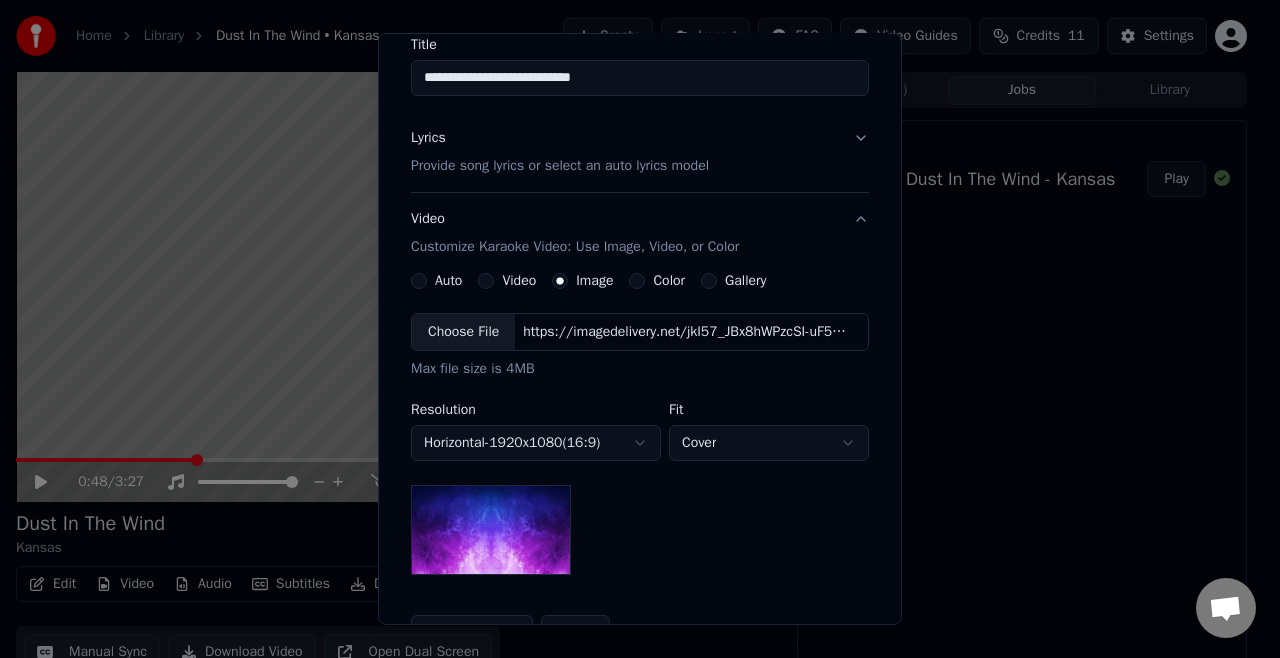 click on "Choose File" at bounding box center [463, 332] 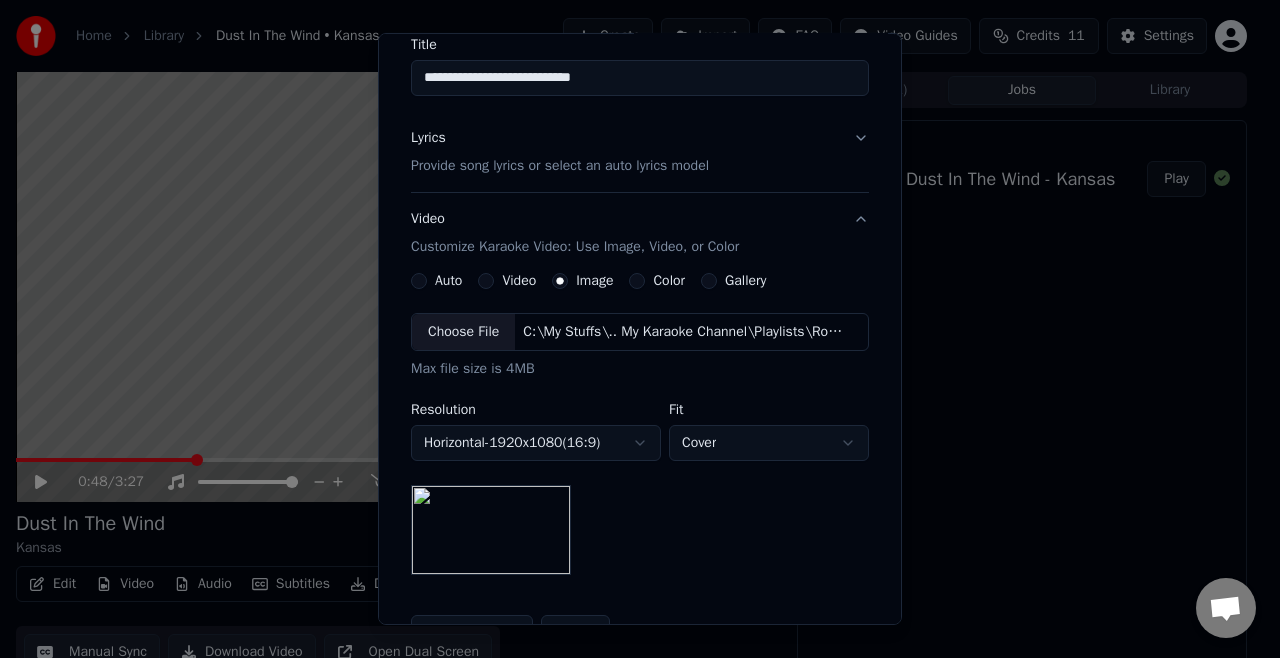 click on "Choose File" at bounding box center [463, 332] 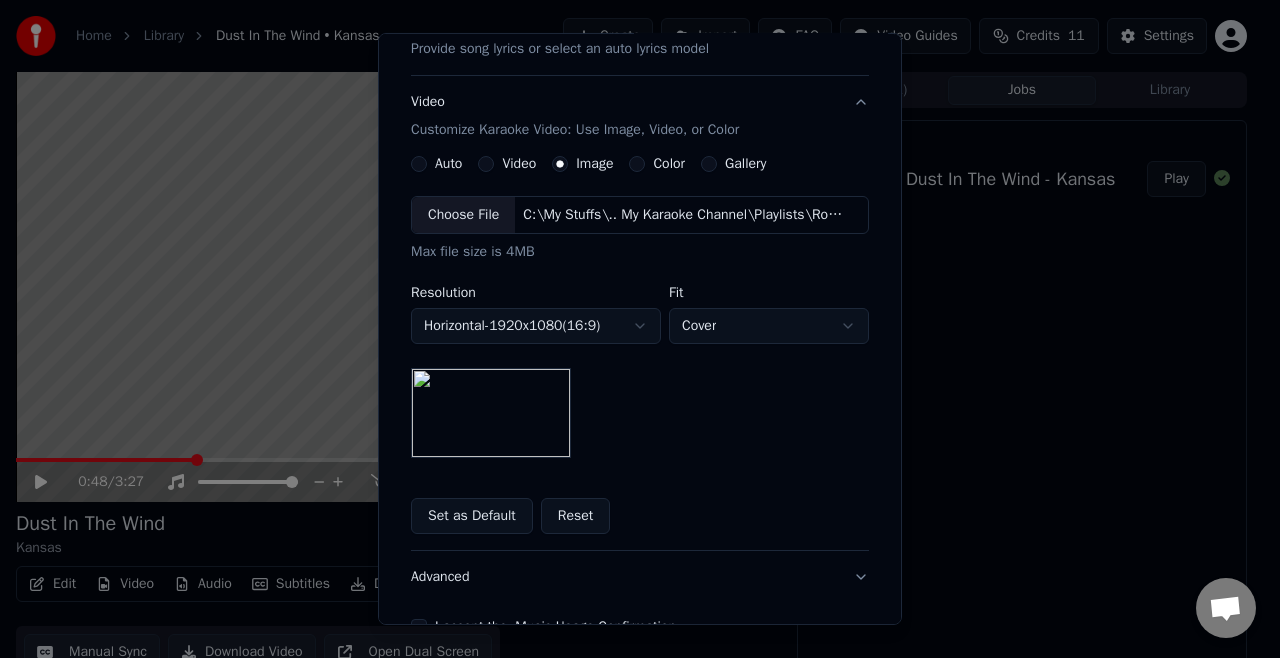 scroll, scrollTop: 432, scrollLeft: 0, axis: vertical 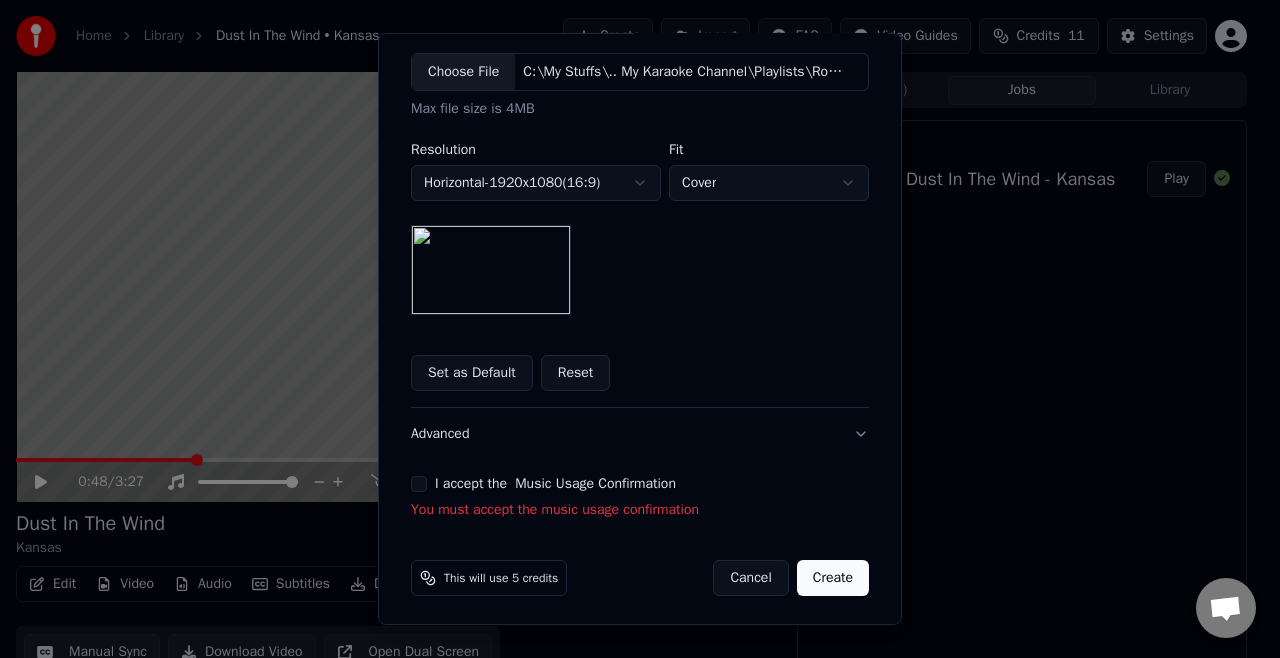 click on "I accept the   Music Usage Confirmation" at bounding box center (419, 484) 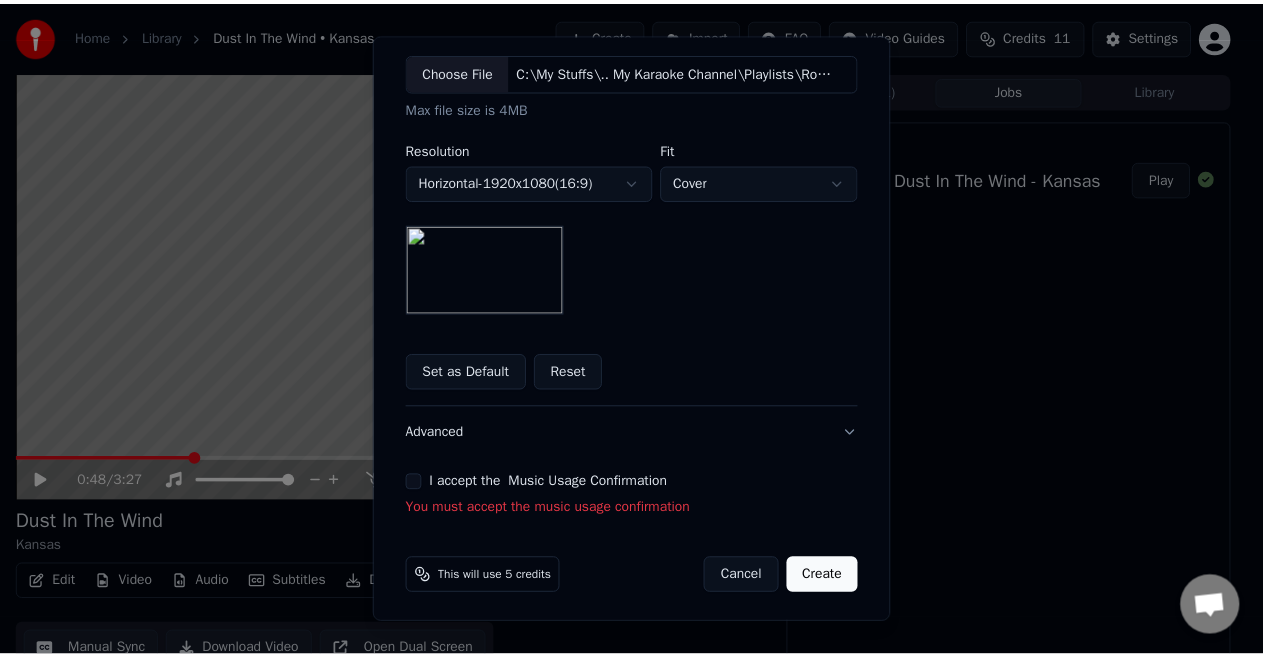 scroll, scrollTop: 405, scrollLeft: 0, axis: vertical 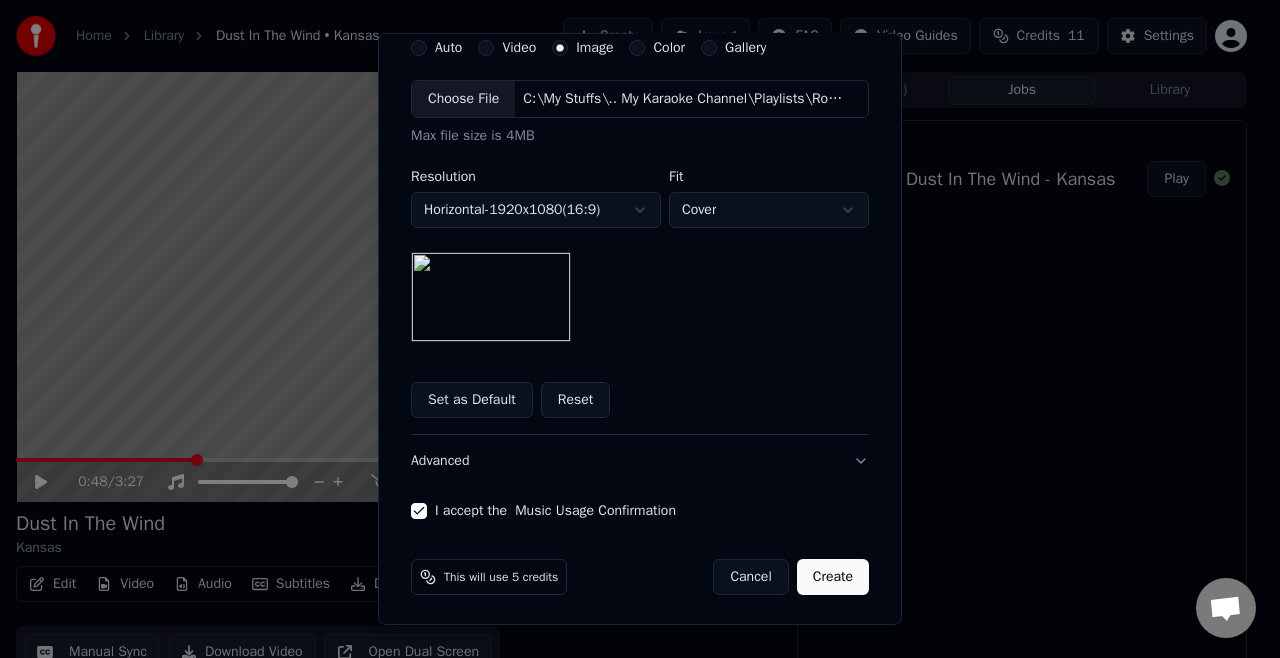 click on "Create" at bounding box center [833, 577] 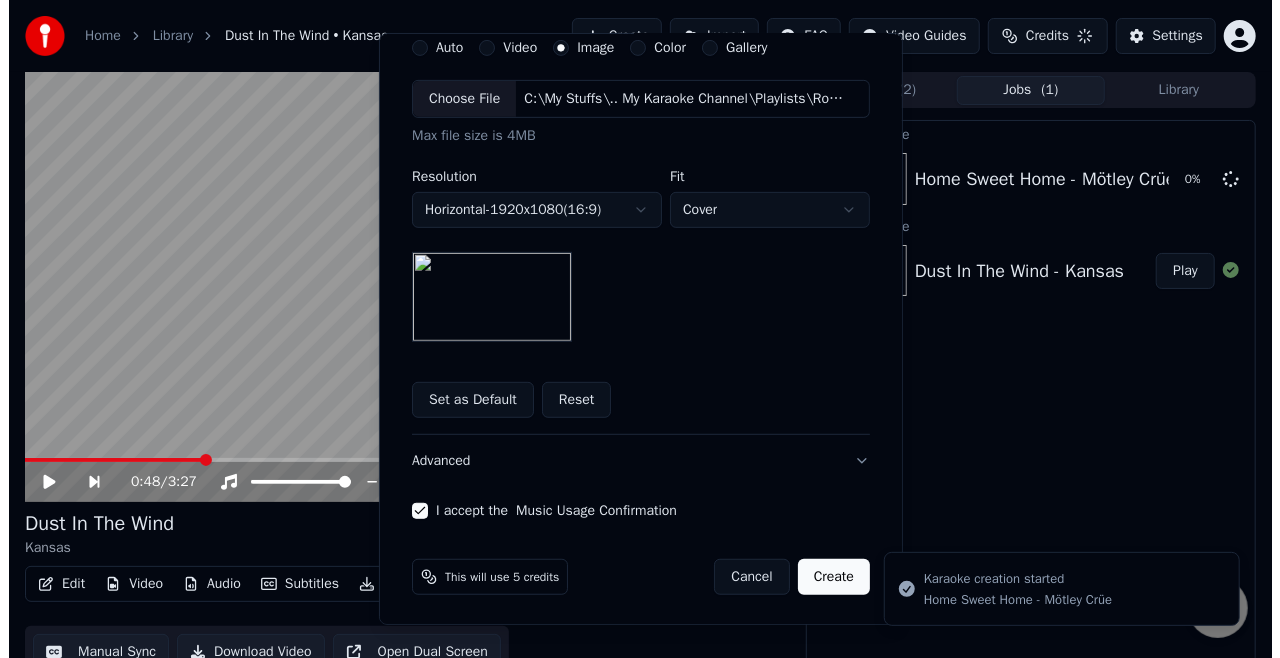 scroll, scrollTop: 144, scrollLeft: 0, axis: vertical 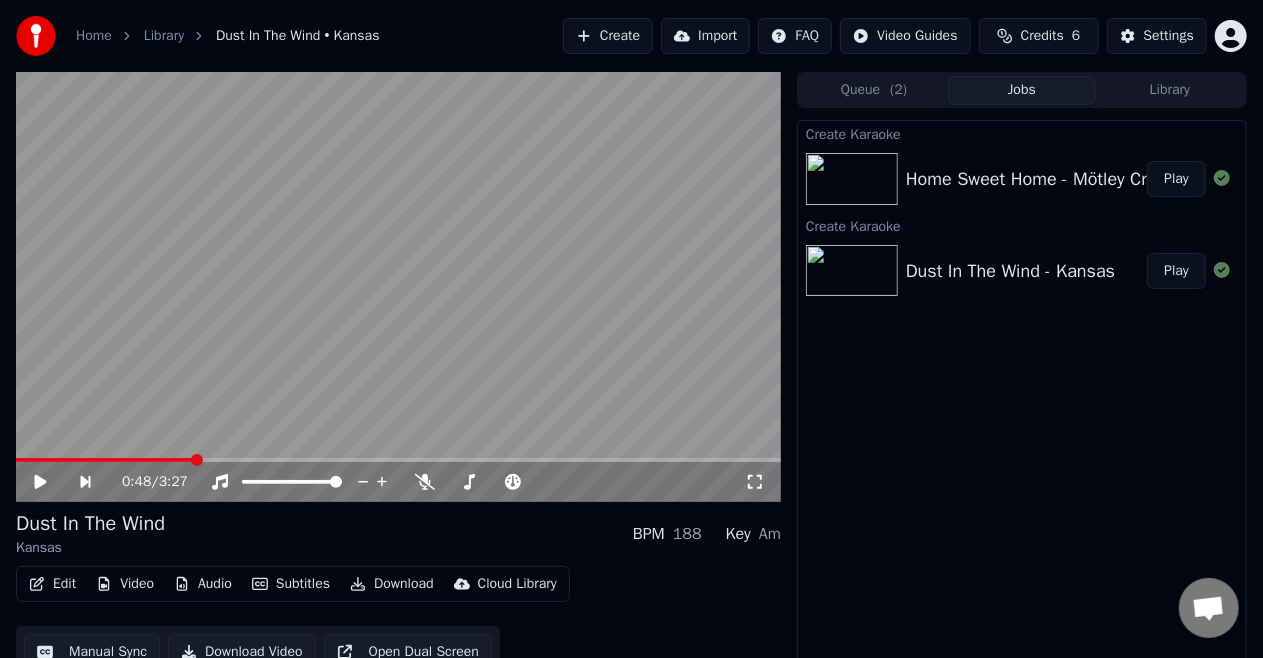 click on "Create" at bounding box center (608, 36) 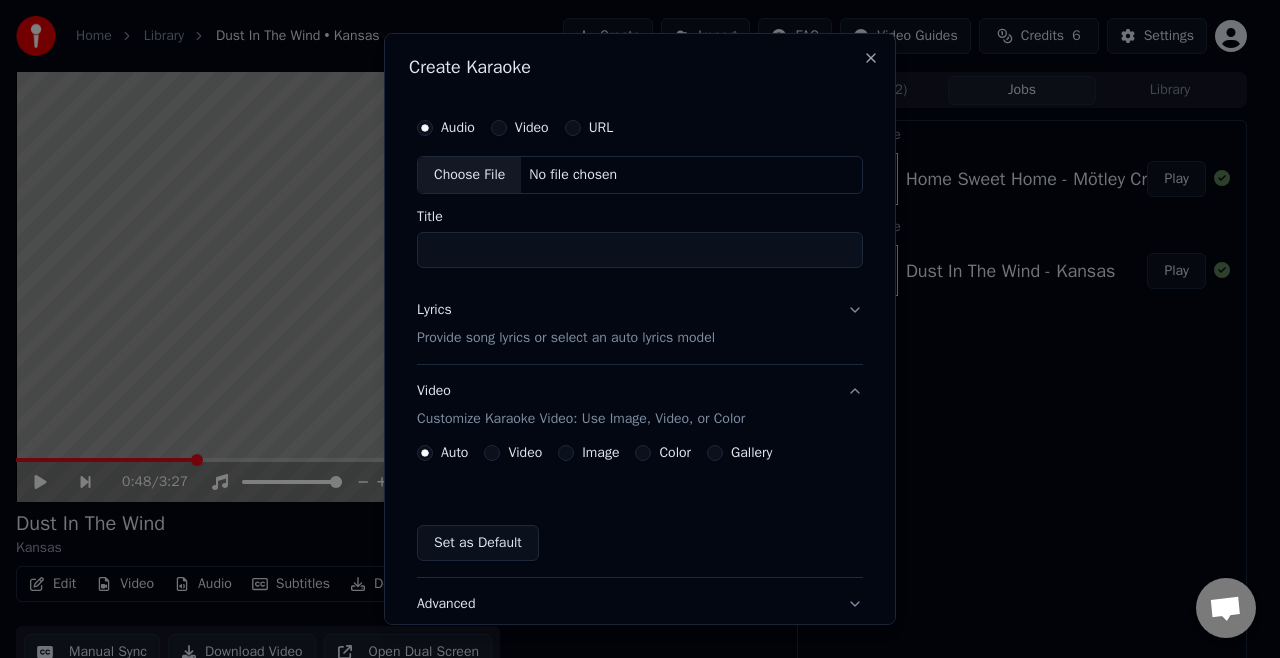 click on "Choose File" at bounding box center (469, 175) 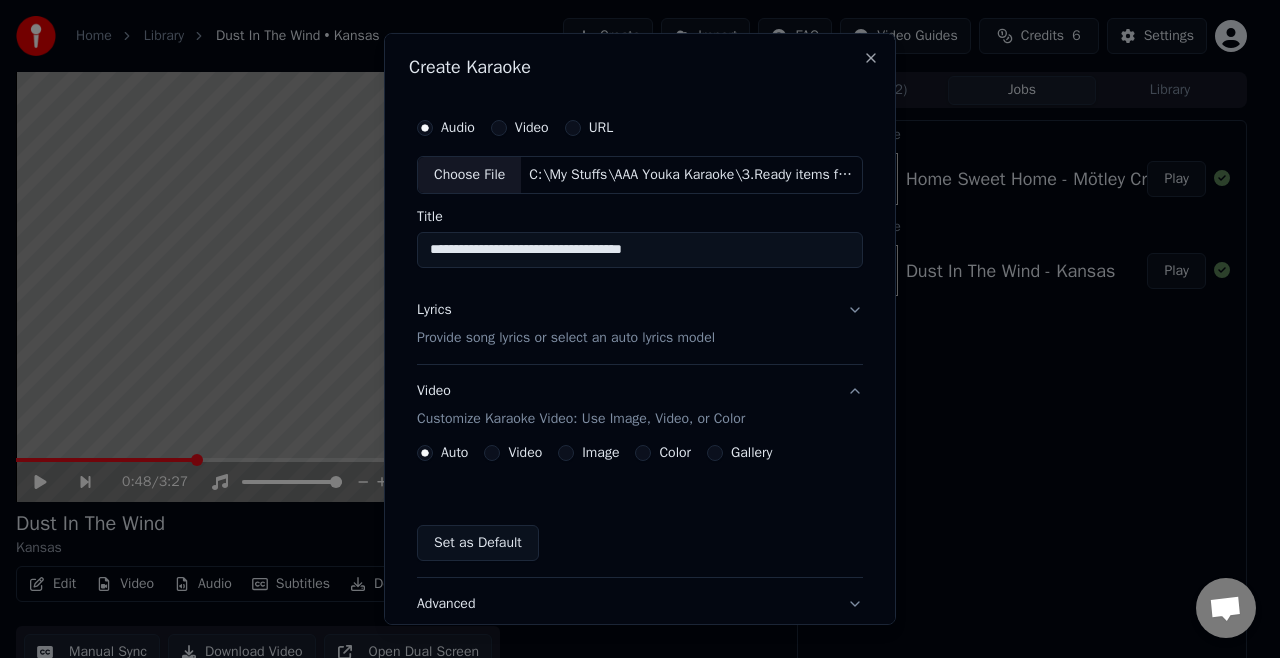 drag, startPoint x: 443, startPoint y: 252, endPoint x: 362, endPoint y: 282, distance: 86.37708 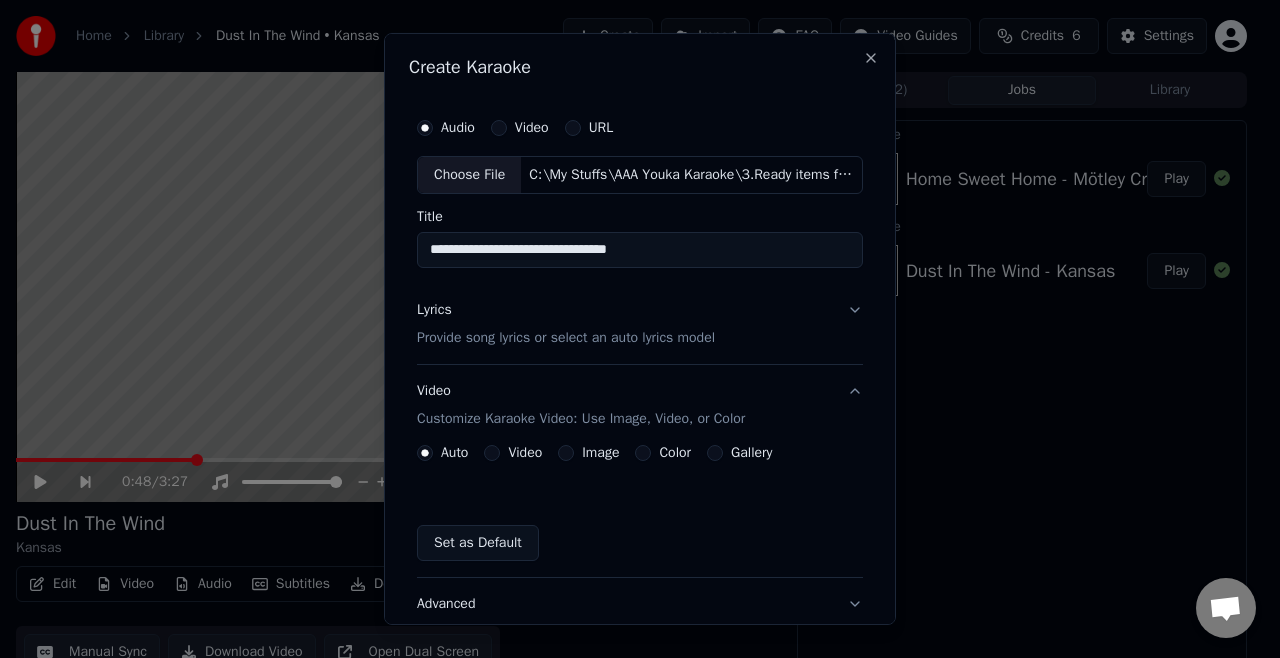 click on "**********" at bounding box center [640, 250] 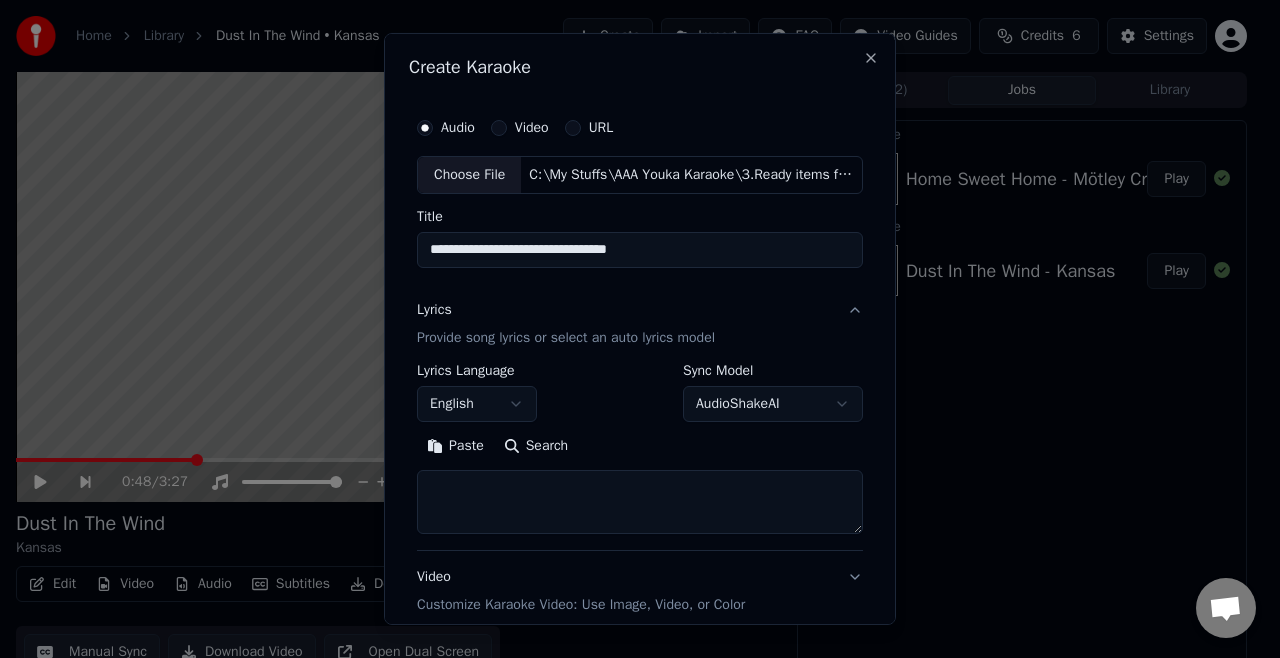 click on "Paste" at bounding box center (455, 446) 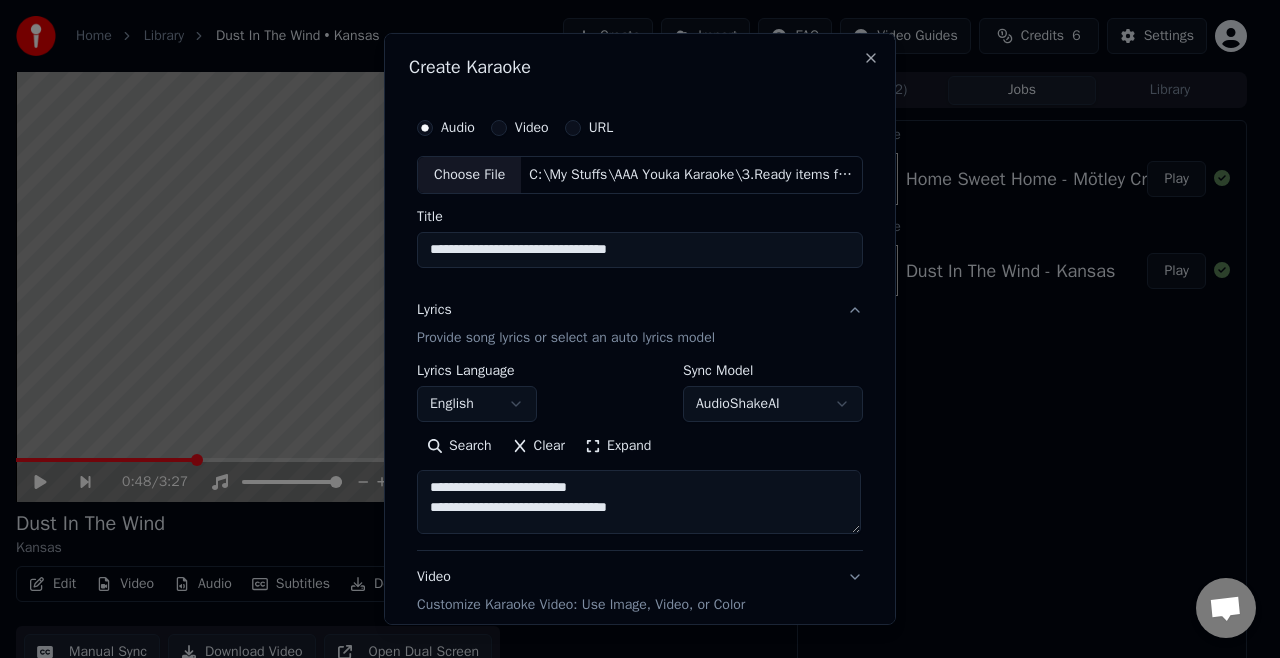 scroll, scrollTop: 752, scrollLeft: 0, axis: vertical 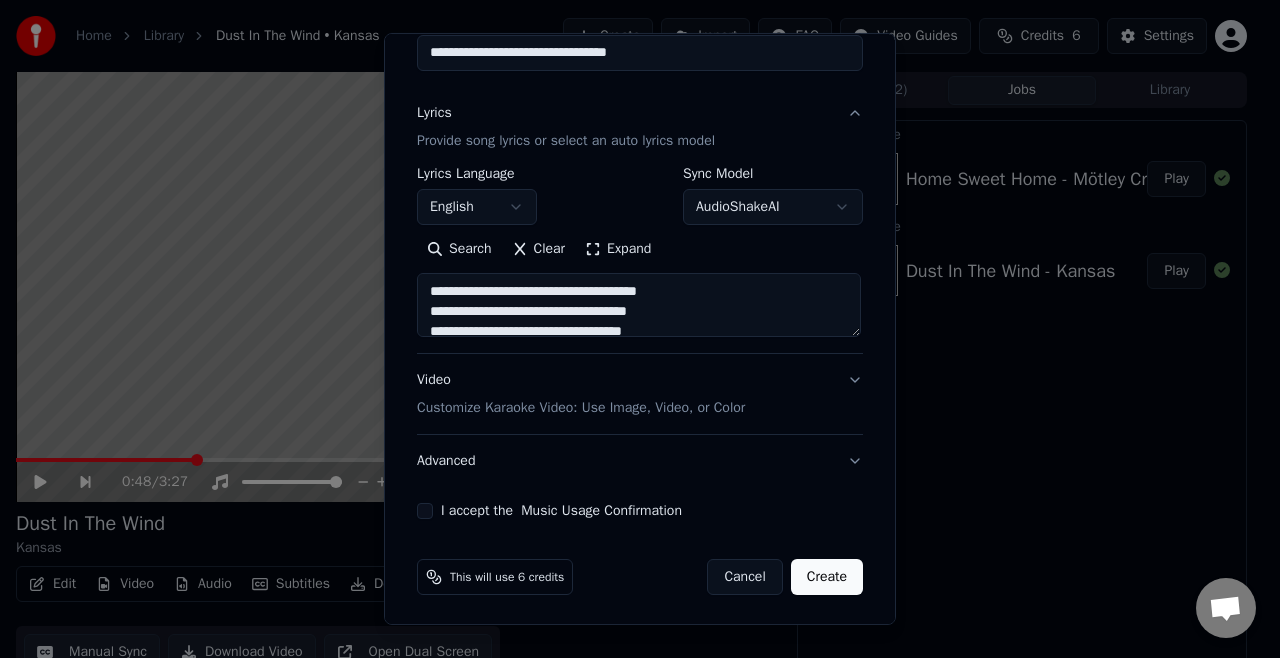 click on "Customize Karaoke Video: Use Image, Video, or Color" at bounding box center (581, 408) 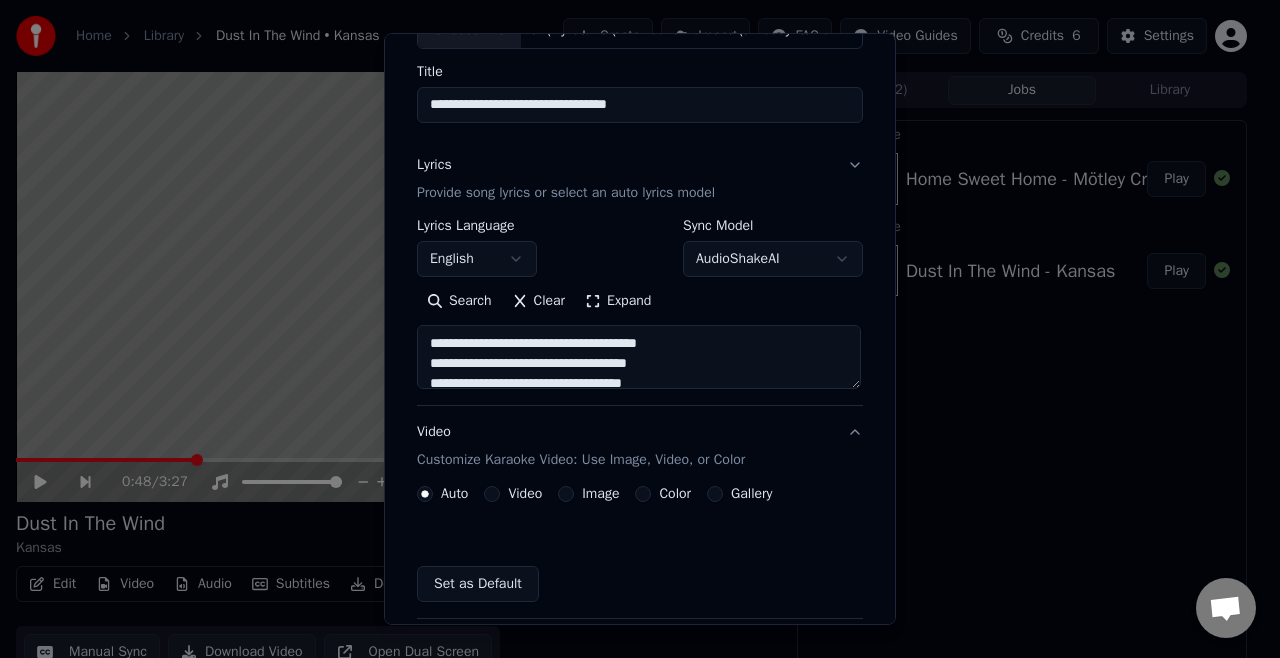 scroll, scrollTop: 144, scrollLeft: 0, axis: vertical 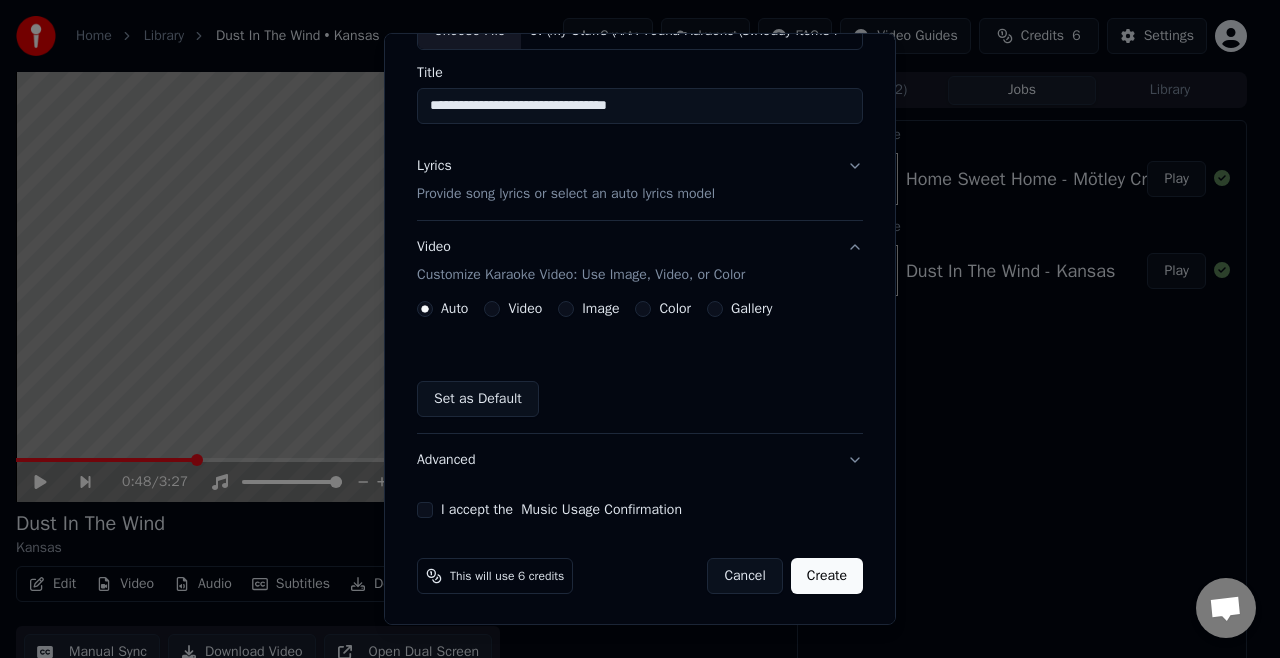 click on "Image" at bounding box center [566, 309] 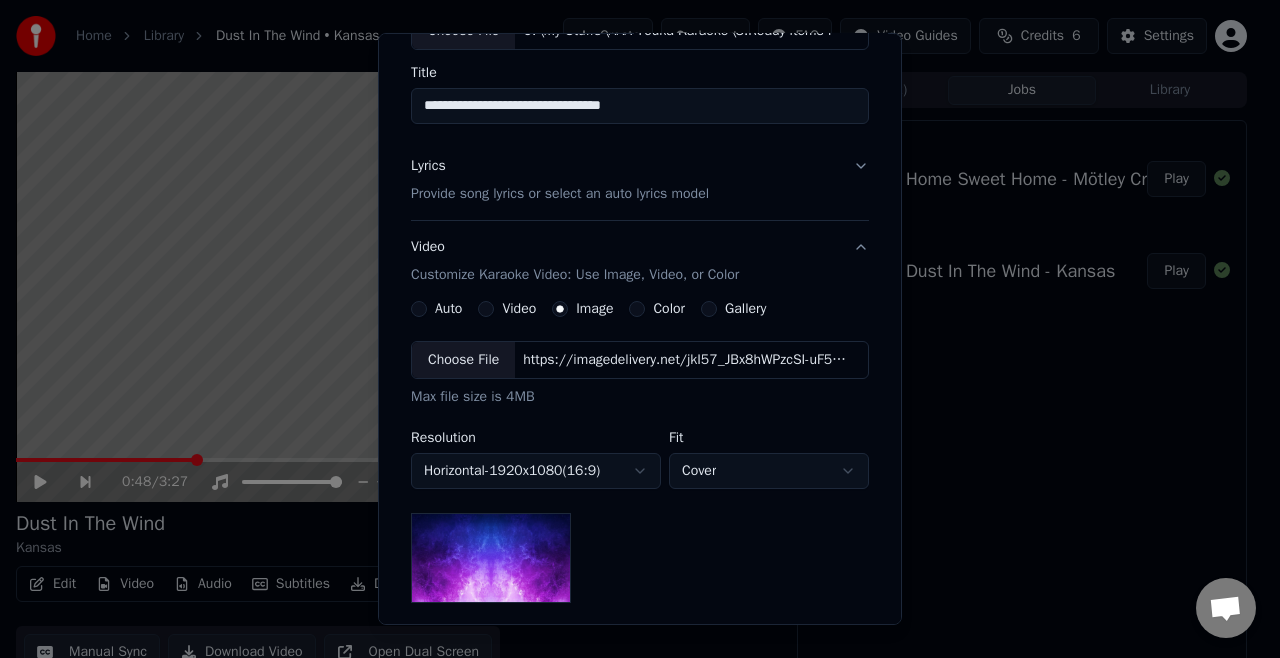 click on "Choose File" at bounding box center (463, 360) 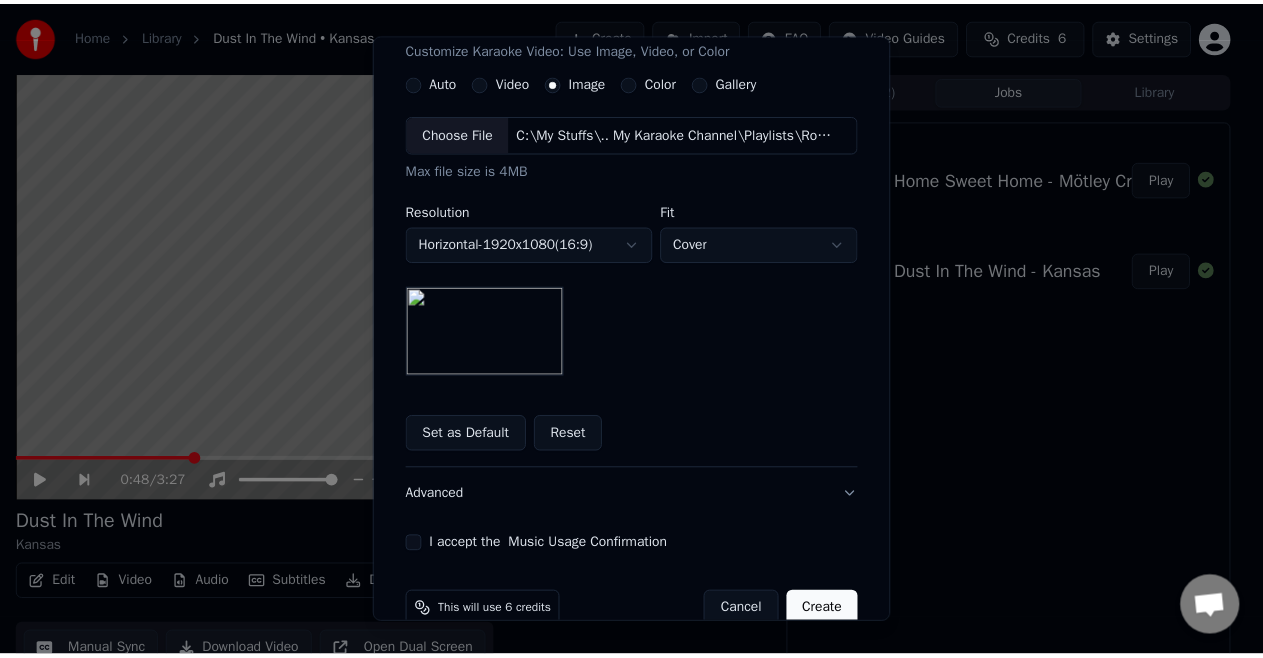 scroll, scrollTop: 404, scrollLeft: 0, axis: vertical 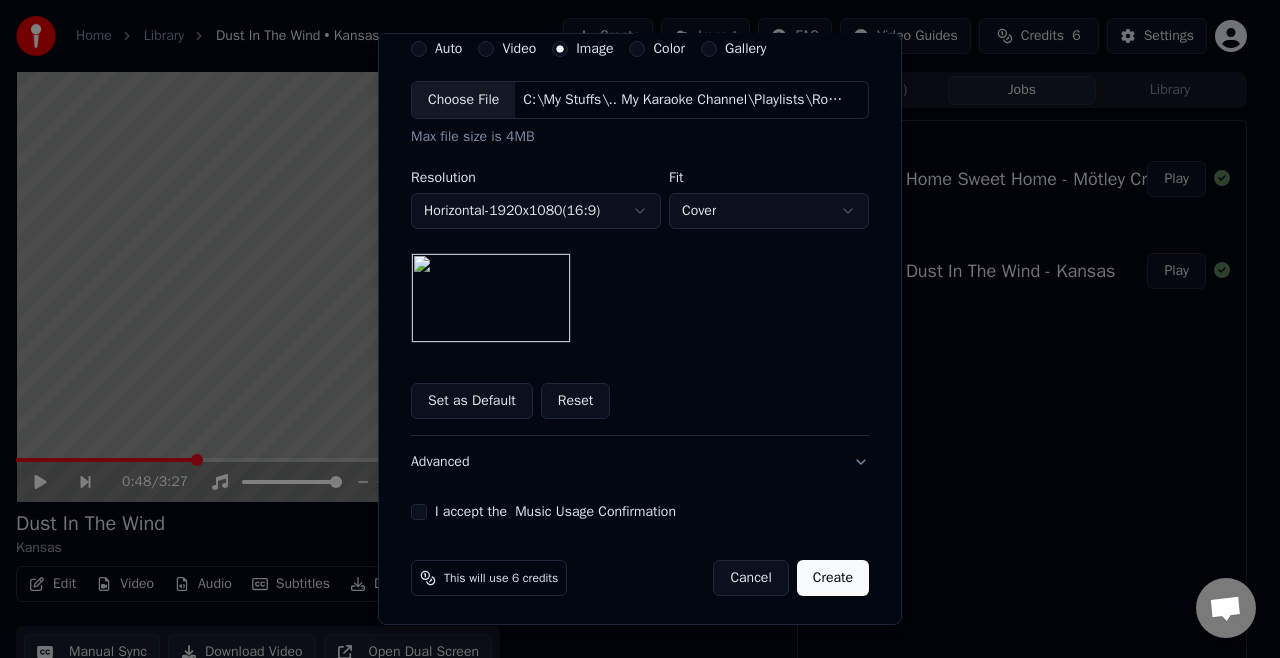 click on "I accept the   Music Usage Confirmation" at bounding box center (419, 512) 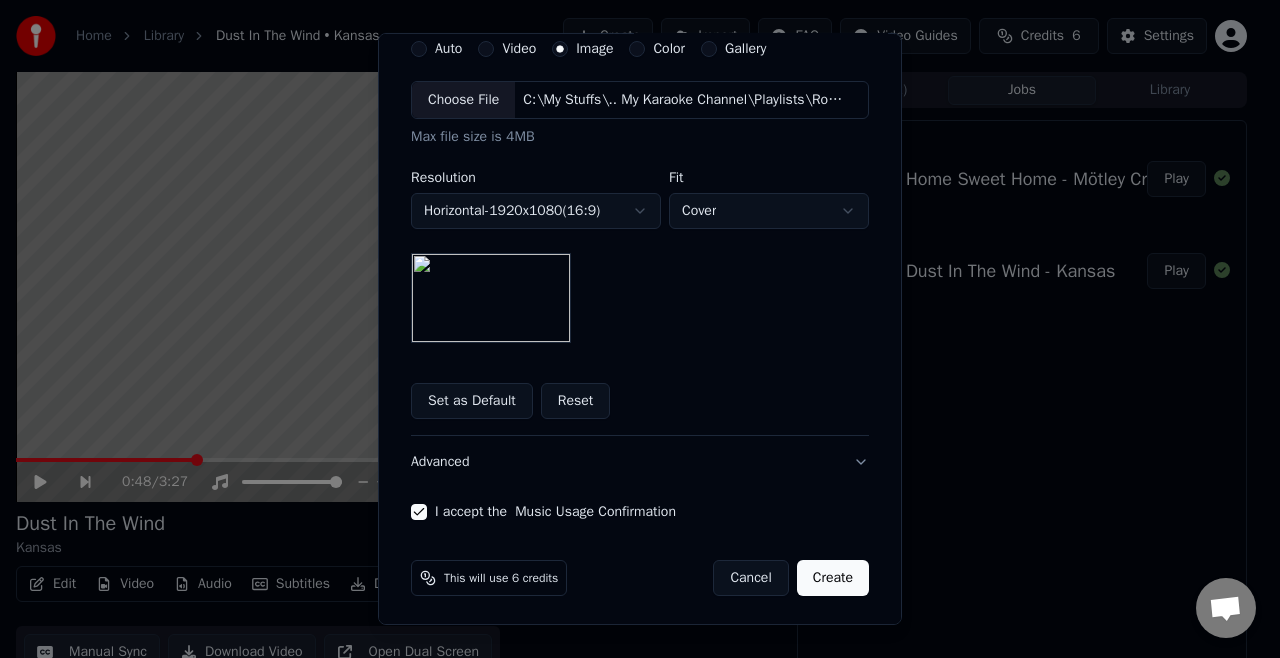 click on "Create" at bounding box center [833, 578] 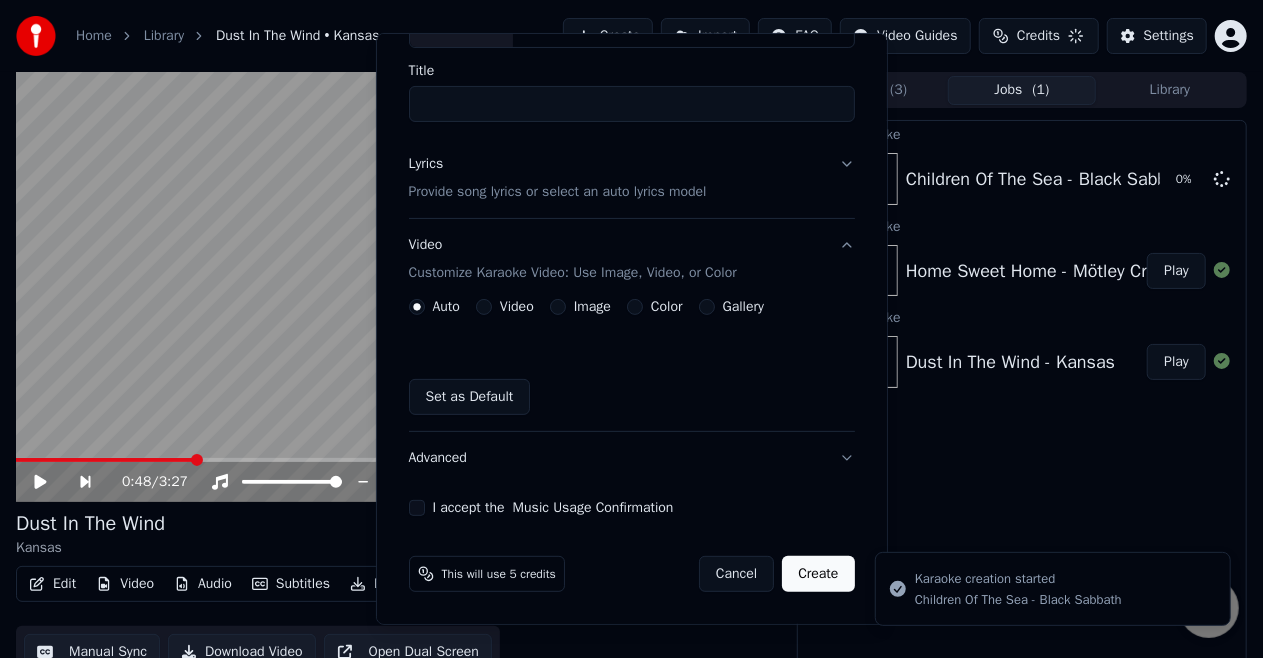 scroll, scrollTop: 144, scrollLeft: 0, axis: vertical 